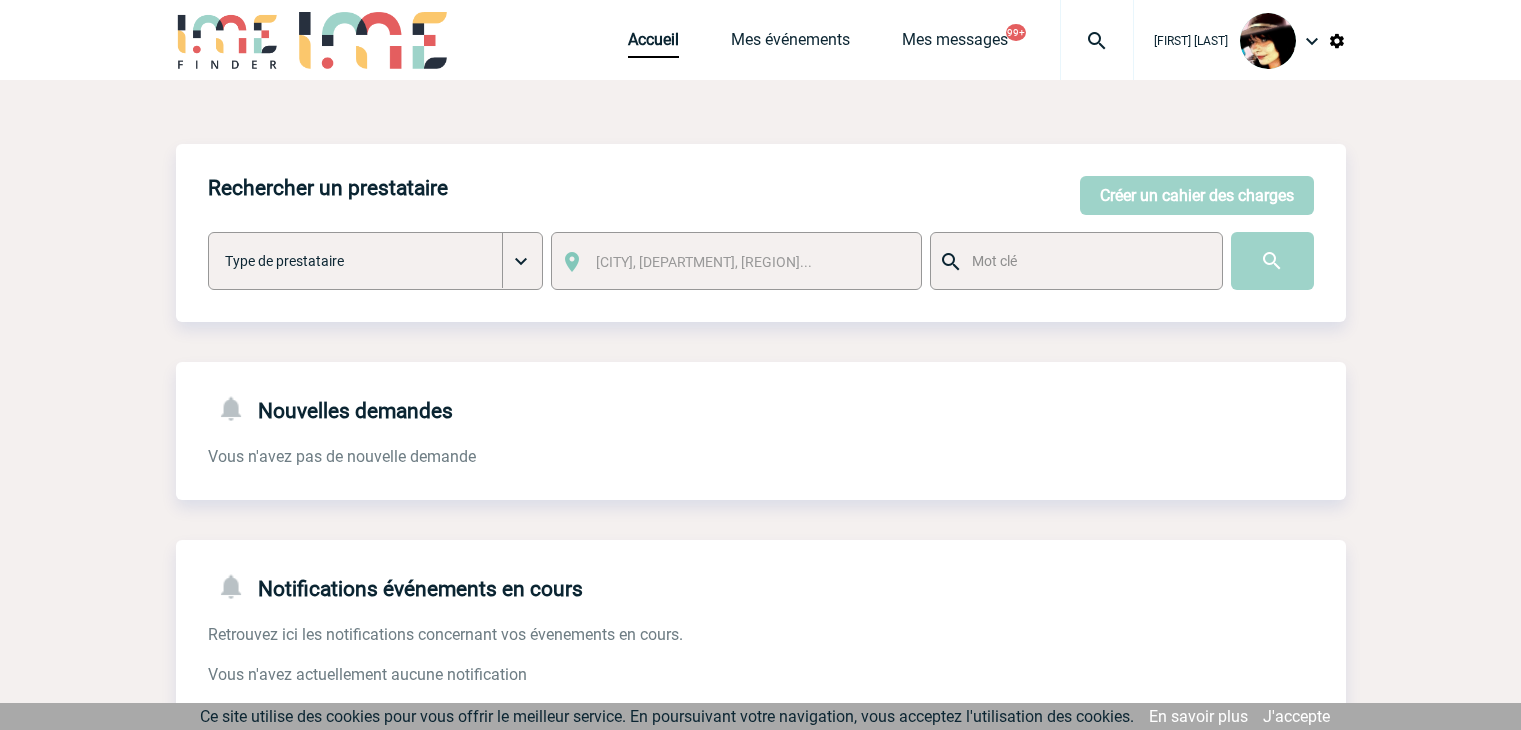 scroll, scrollTop: 0, scrollLeft: 0, axis: both 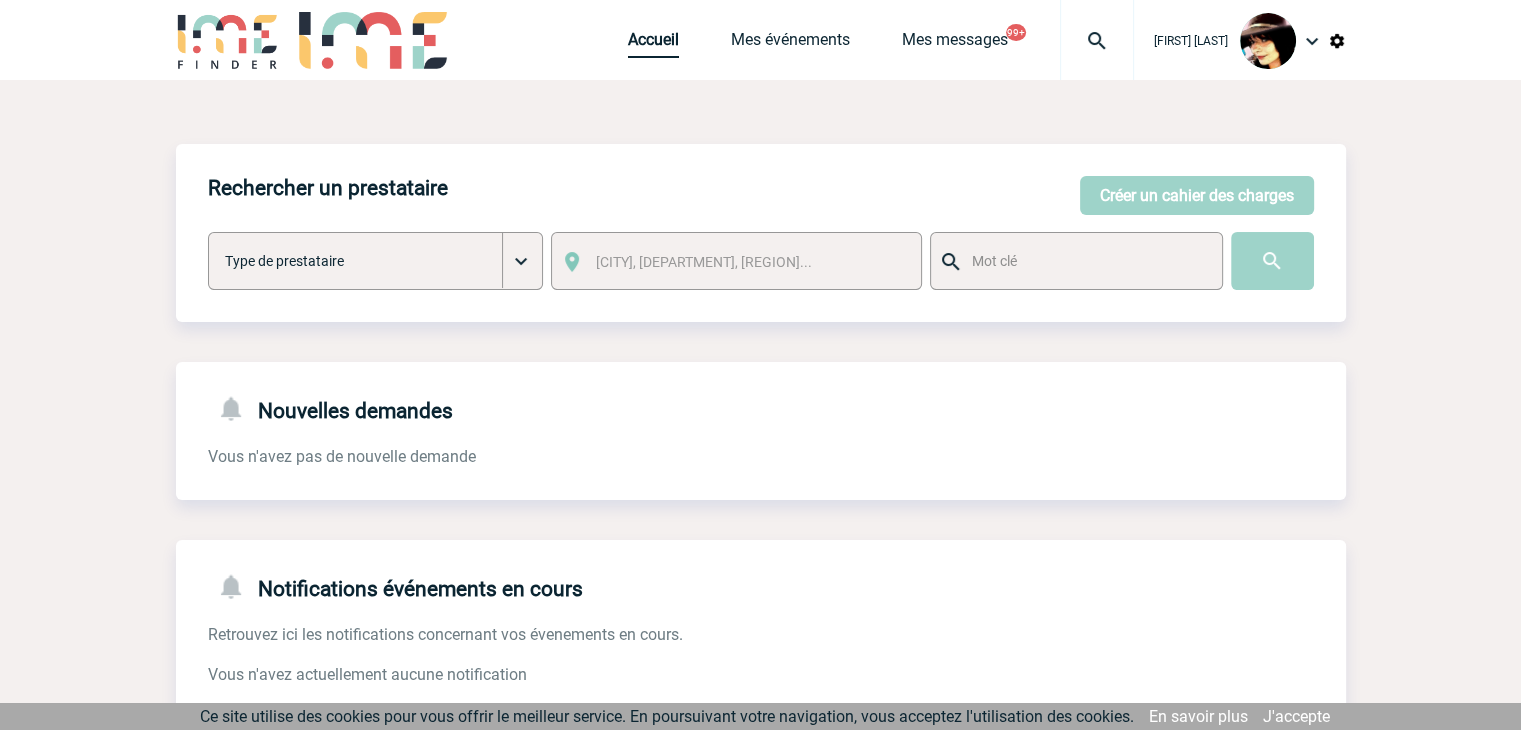 click on "Accueil" at bounding box center (653, 44) 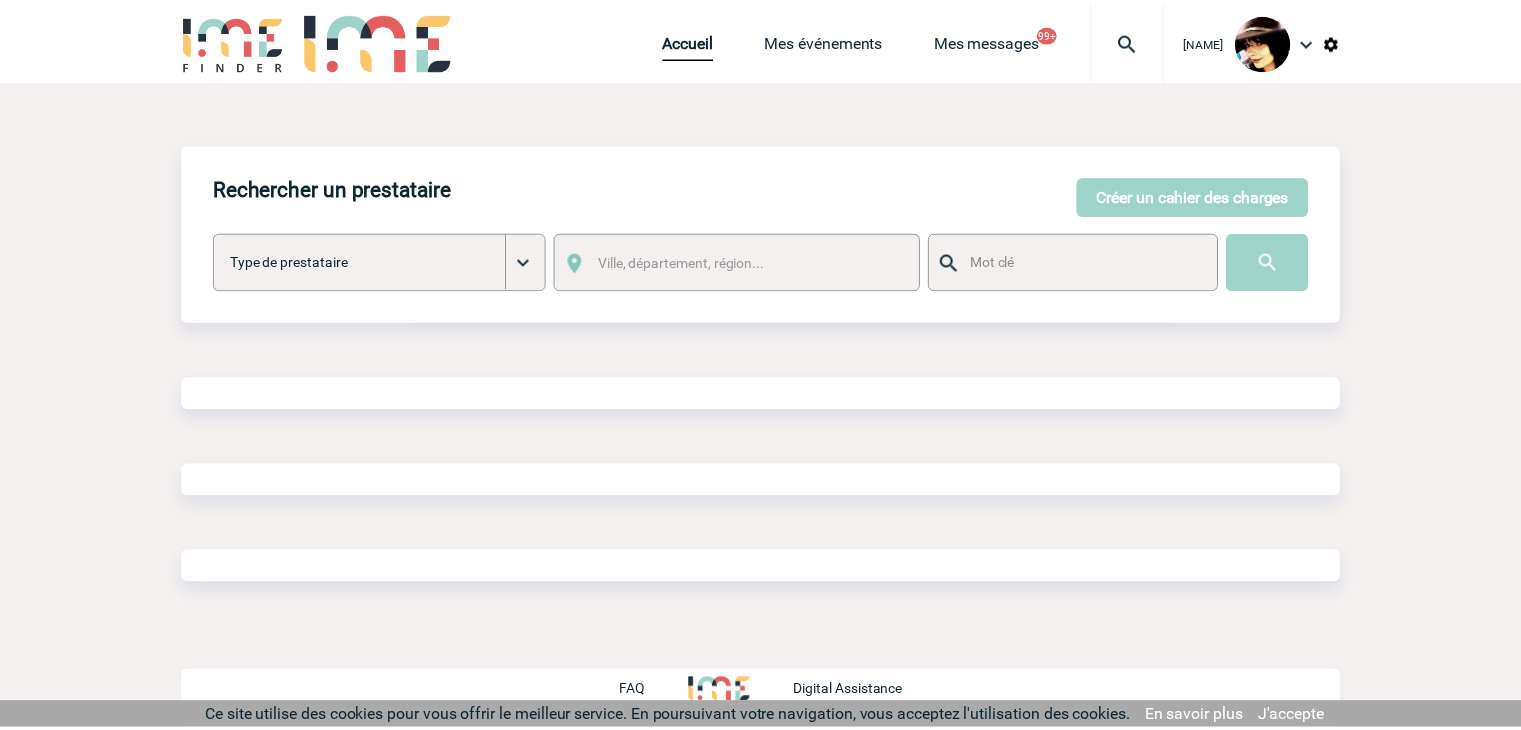 scroll, scrollTop: 0, scrollLeft: 0, axis: both 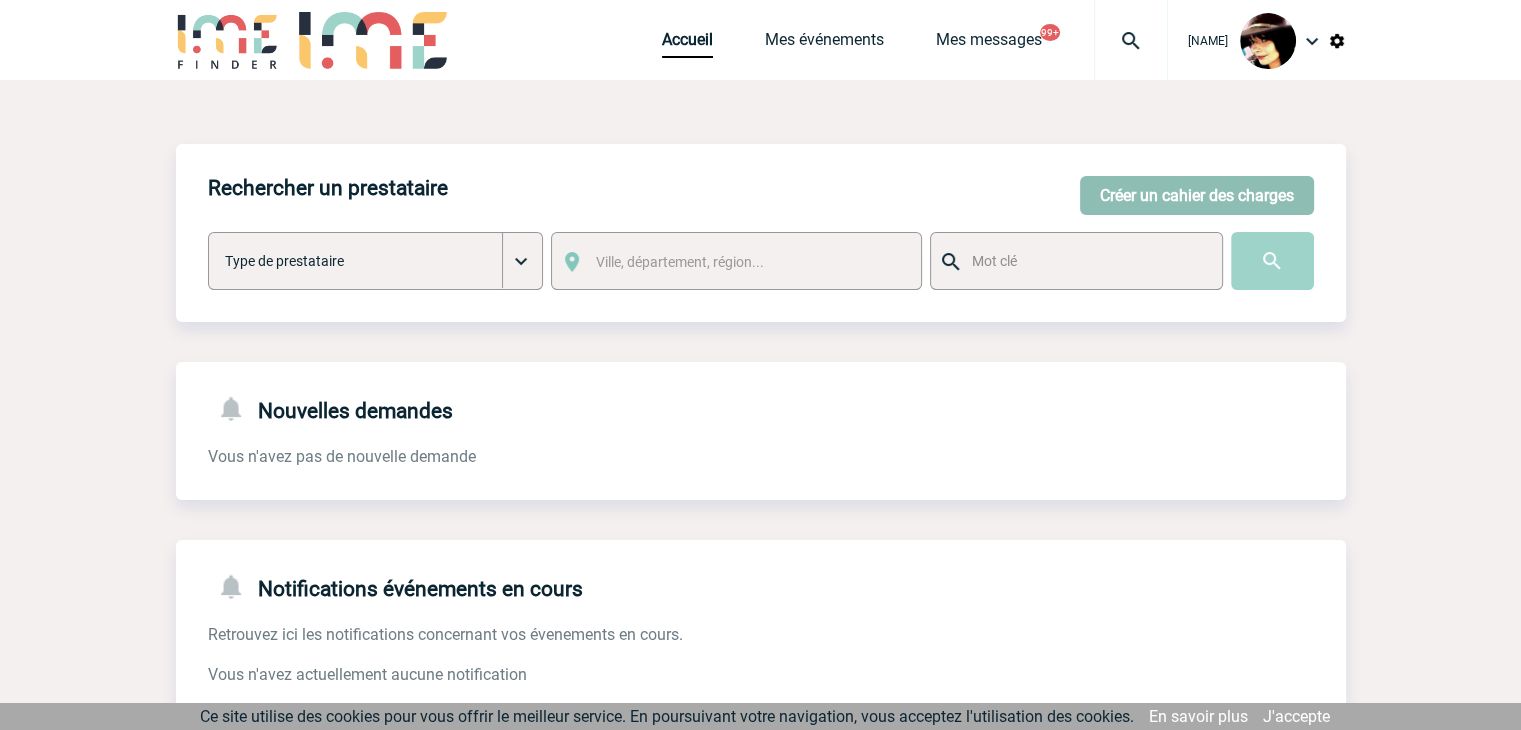 click on "Créer un cahier des charges" at bounding box center (1197, 195) 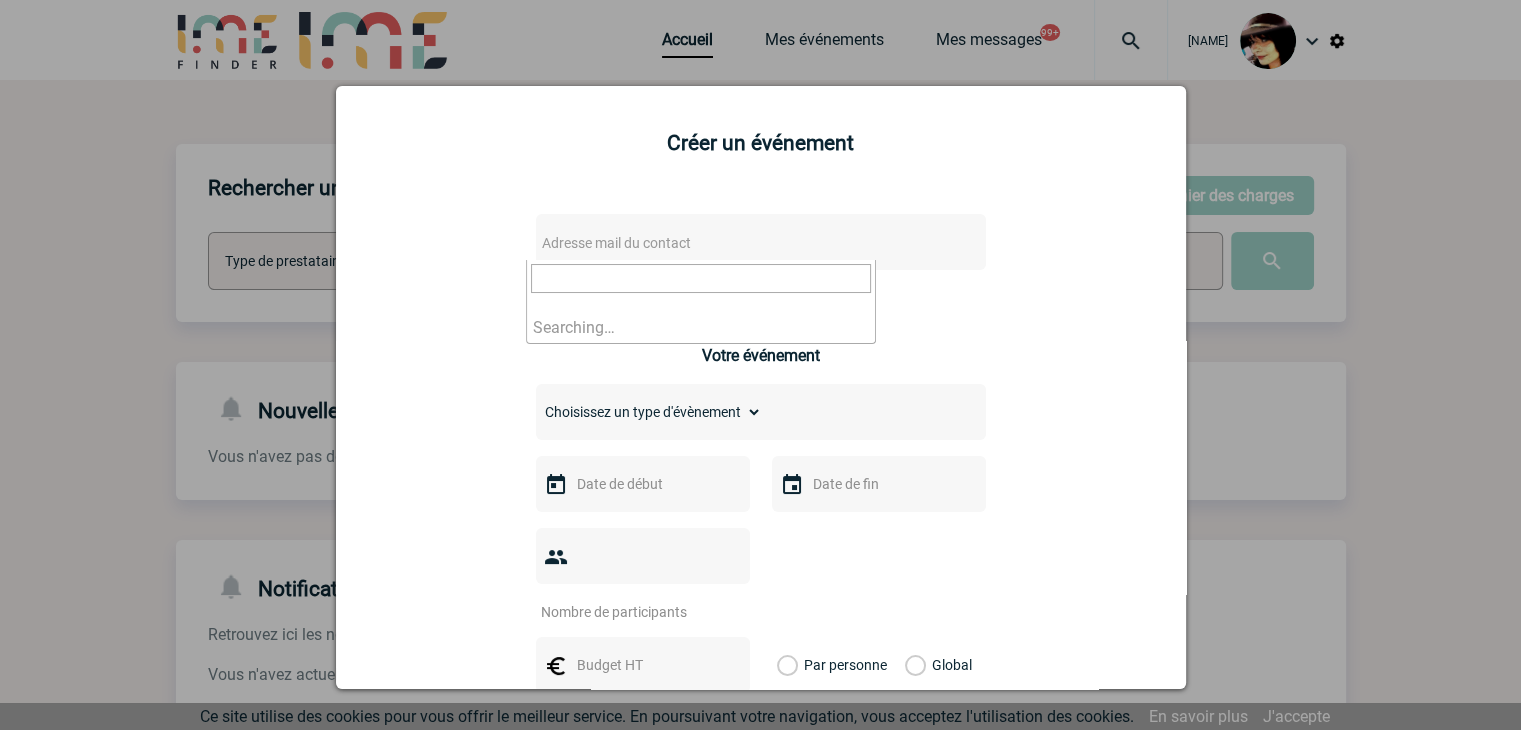click on "Adresse mail du contact" at bounding box center (709, 243) 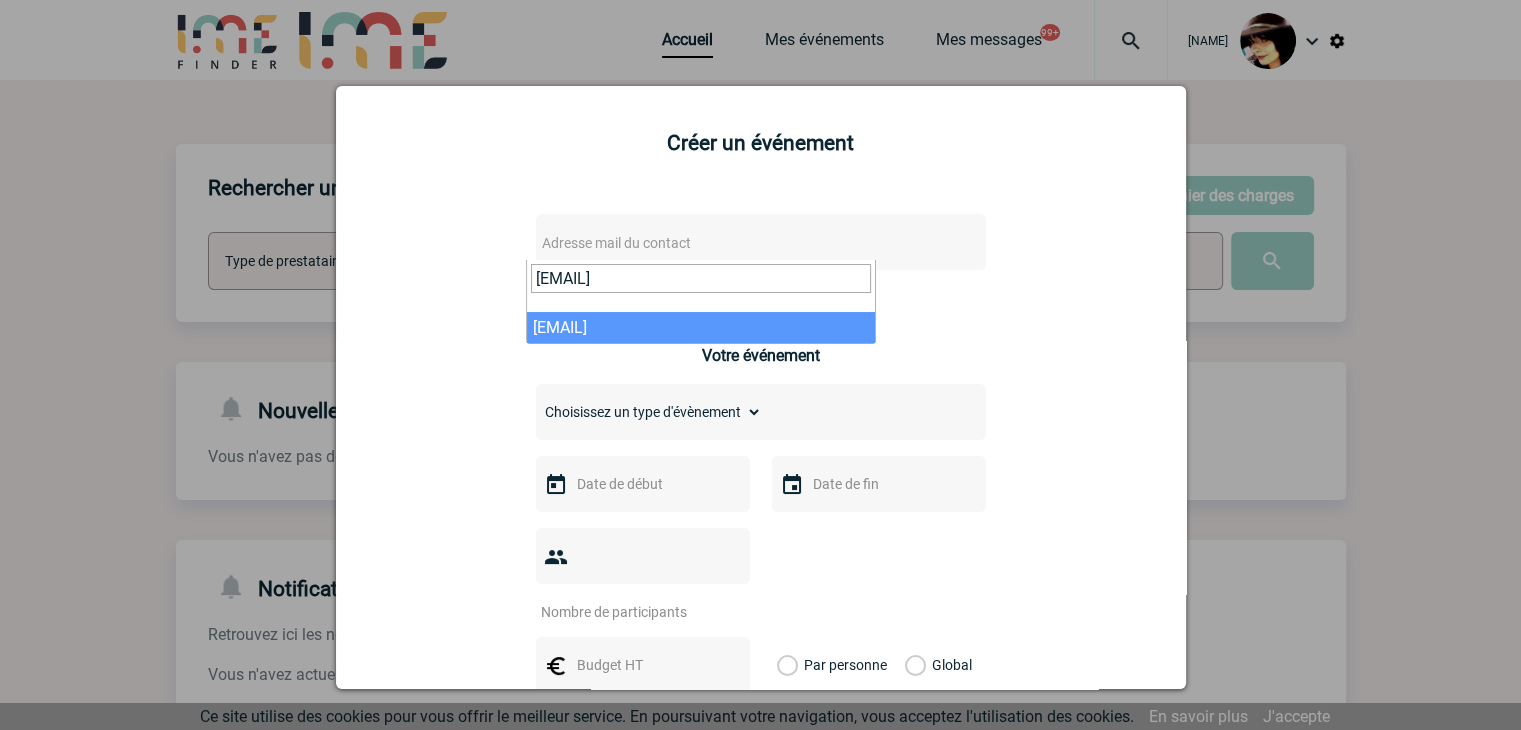type on "j.pollet@cnr.tm.fr" 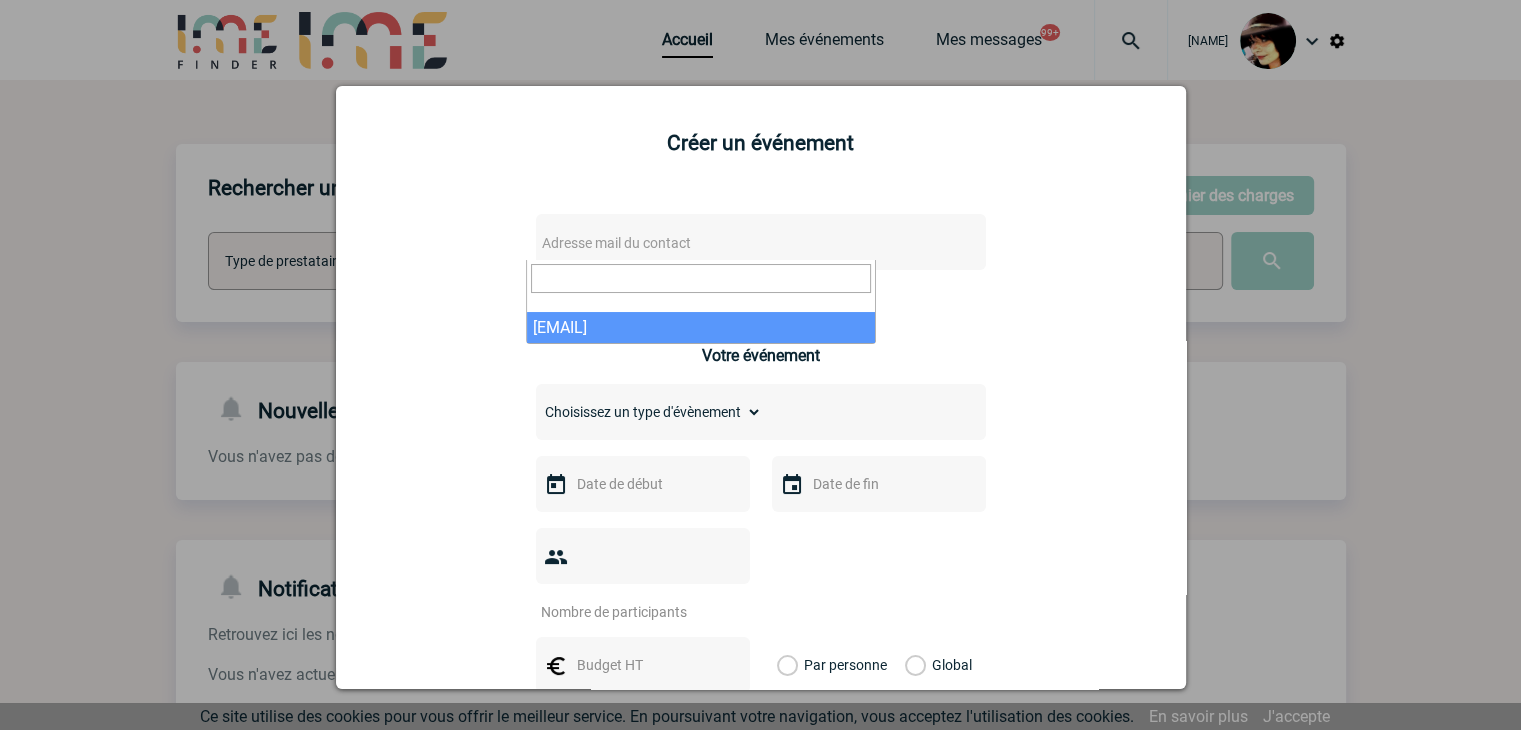 select on "131980" 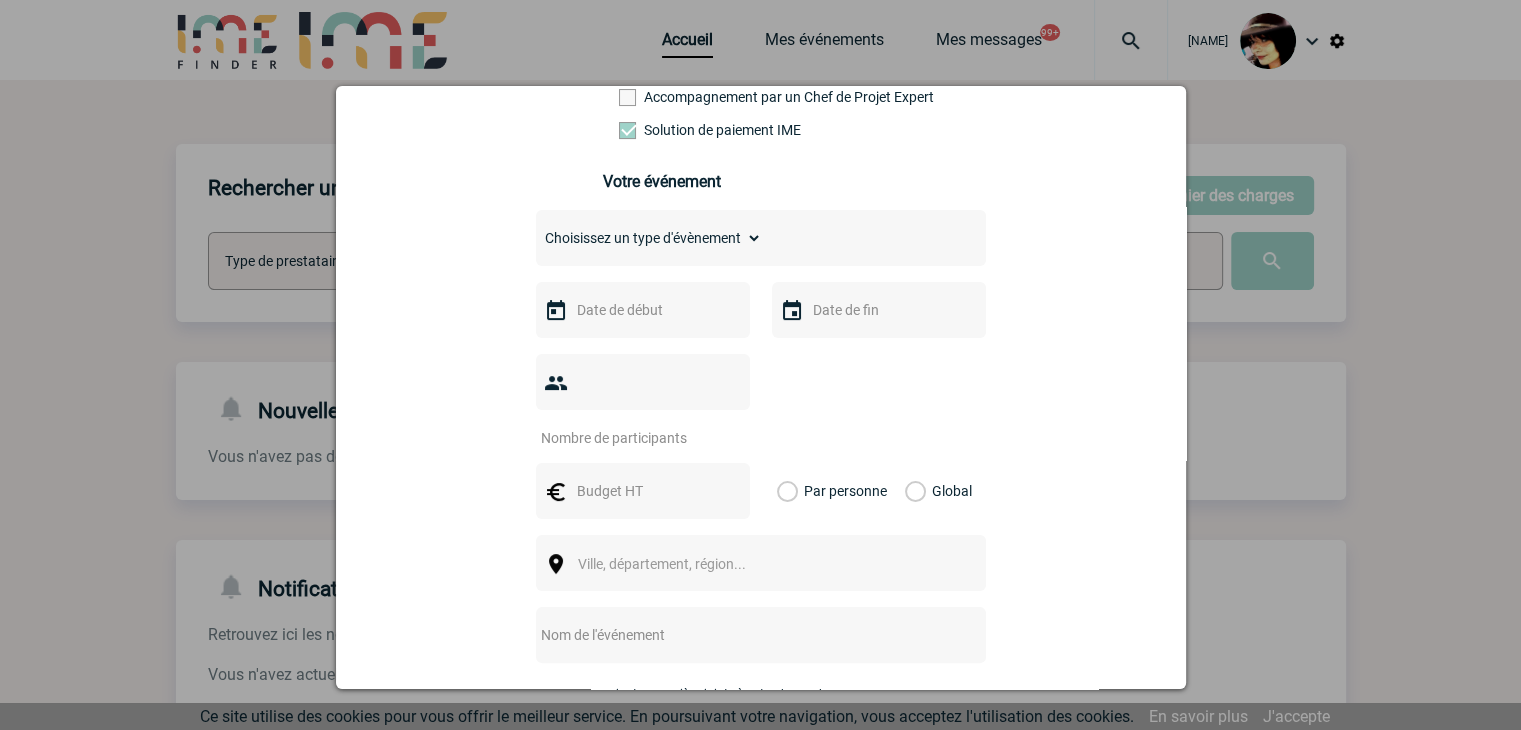 scroll, scrollTop: 400, scrollLeft: 0, axis: vertical 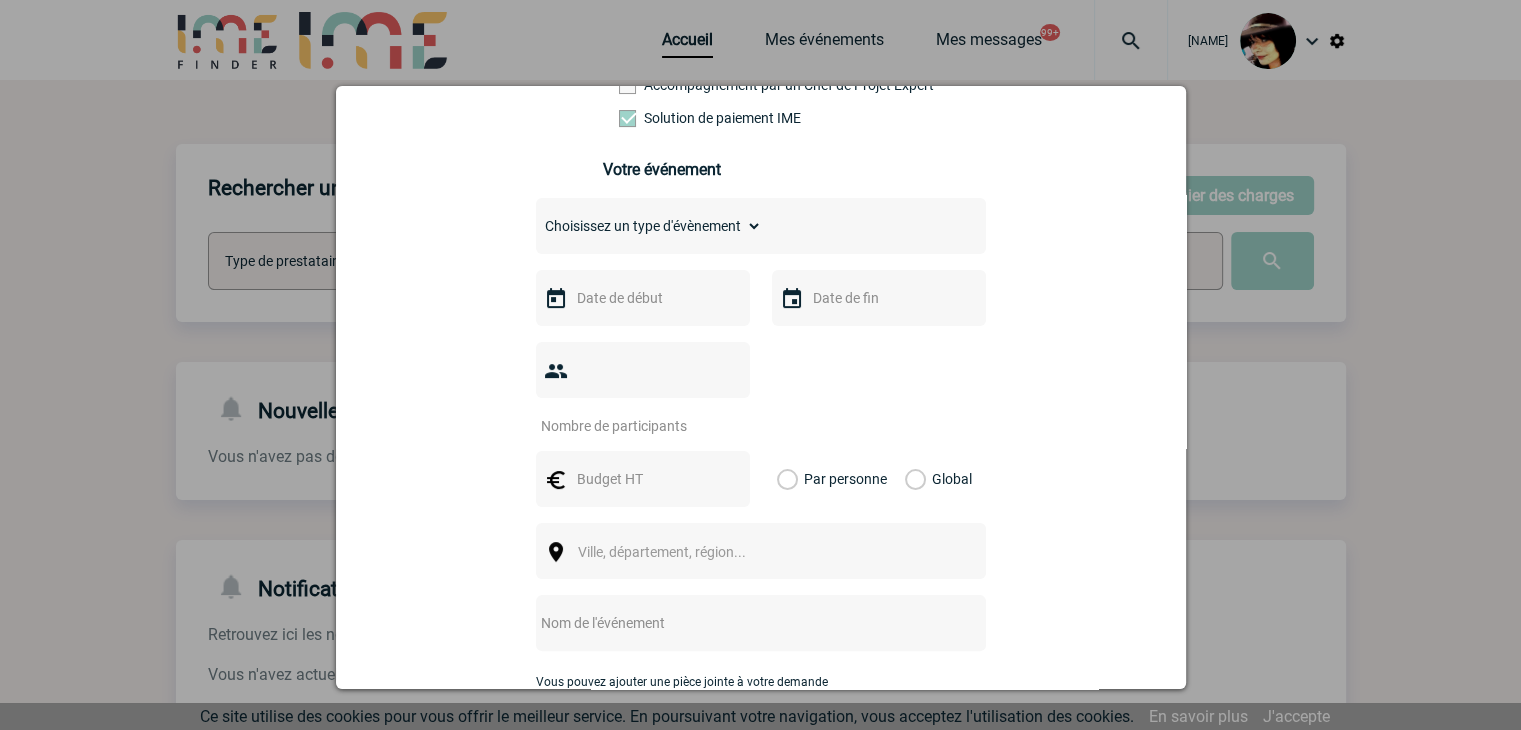 click at bounding box center [643, 298] 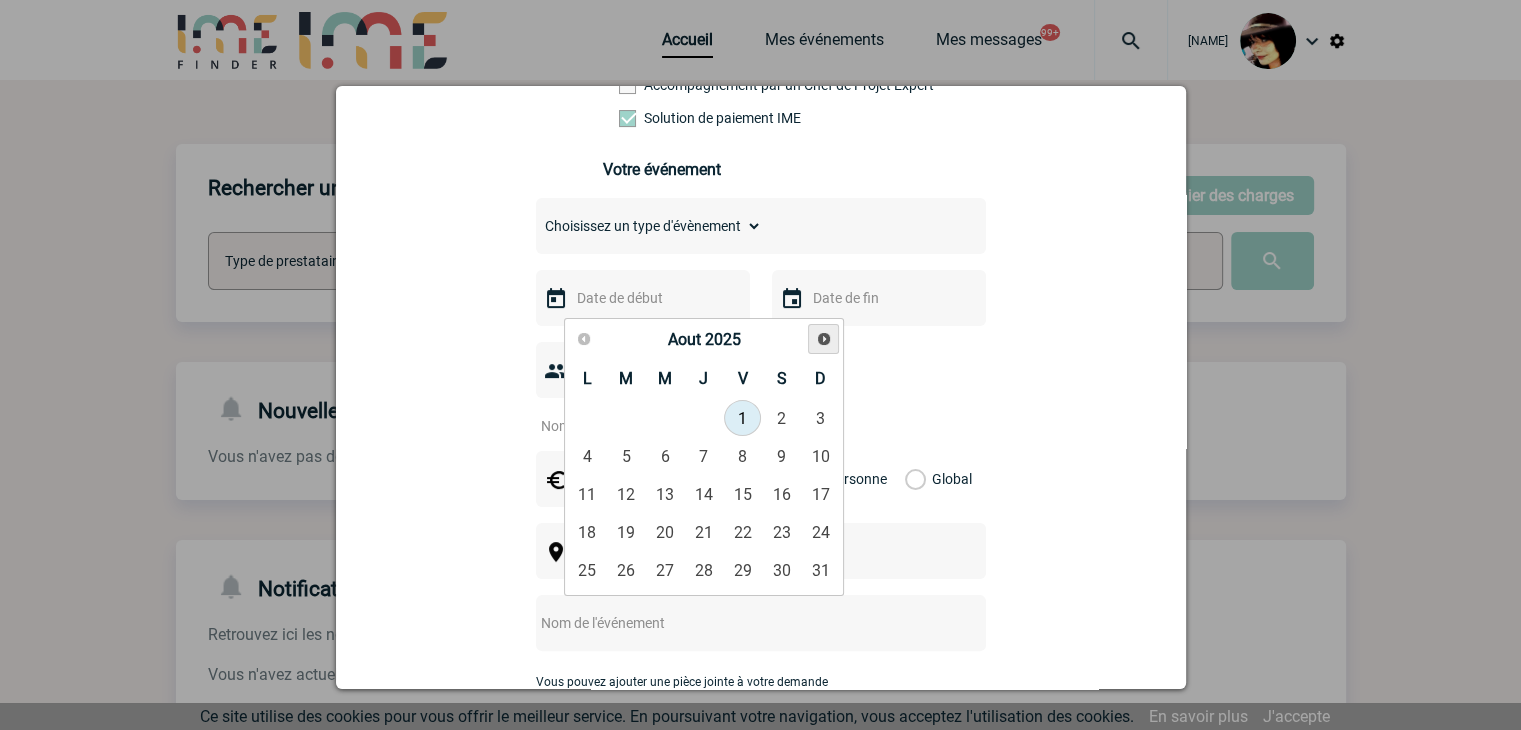 click on "Suivant" at bounding box center [824, 339] 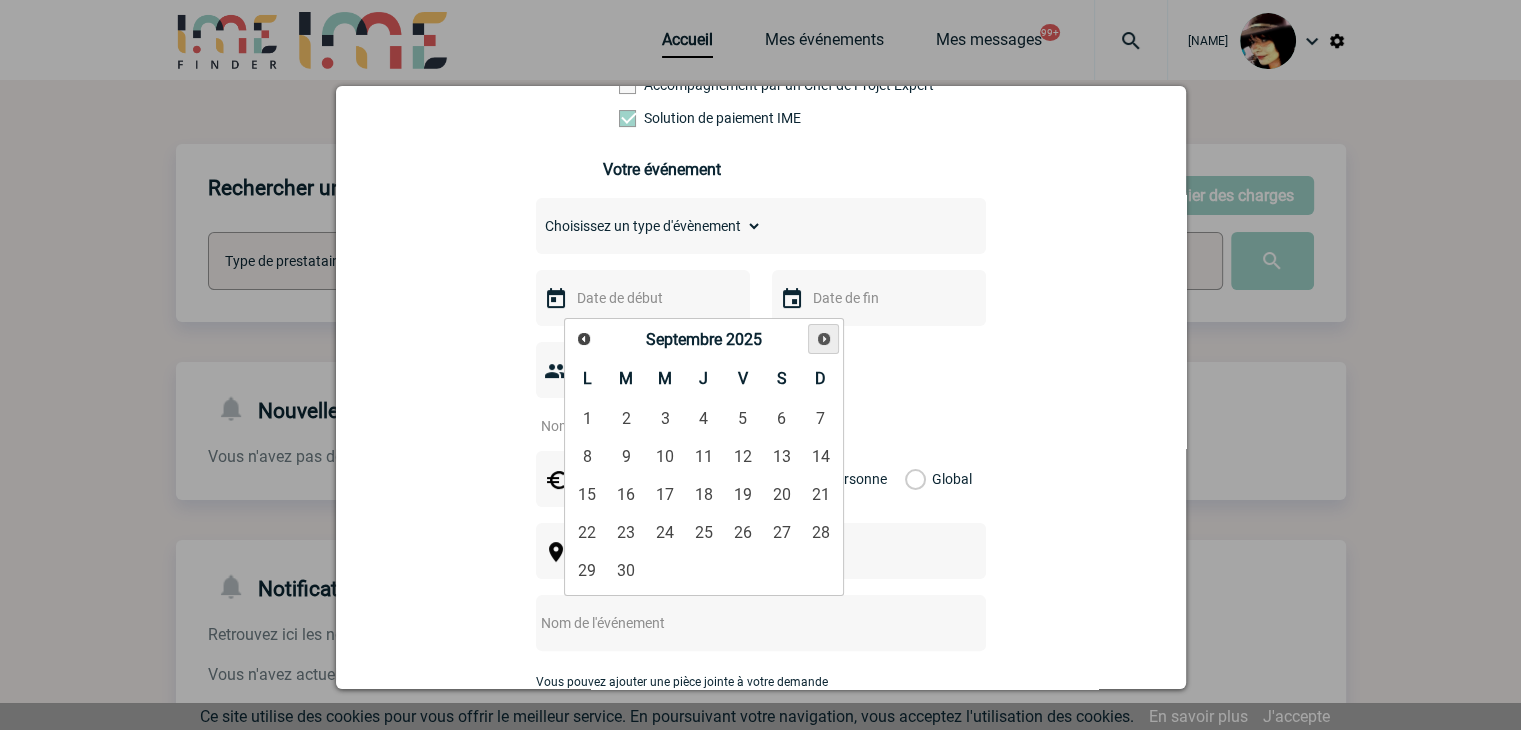 click on "Suivant" at bounding box center [824, 339] 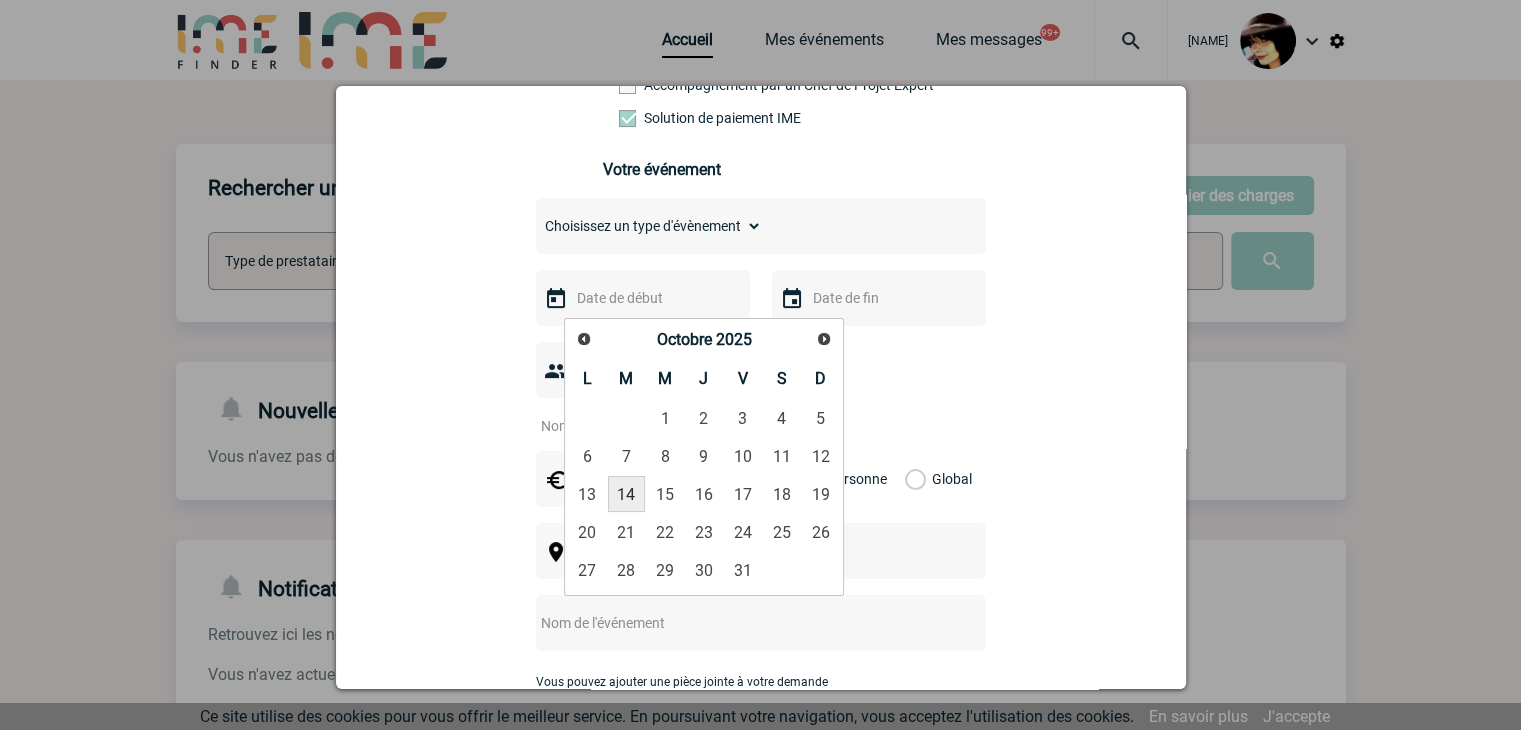click on "14" at bounding box center [626, 494] 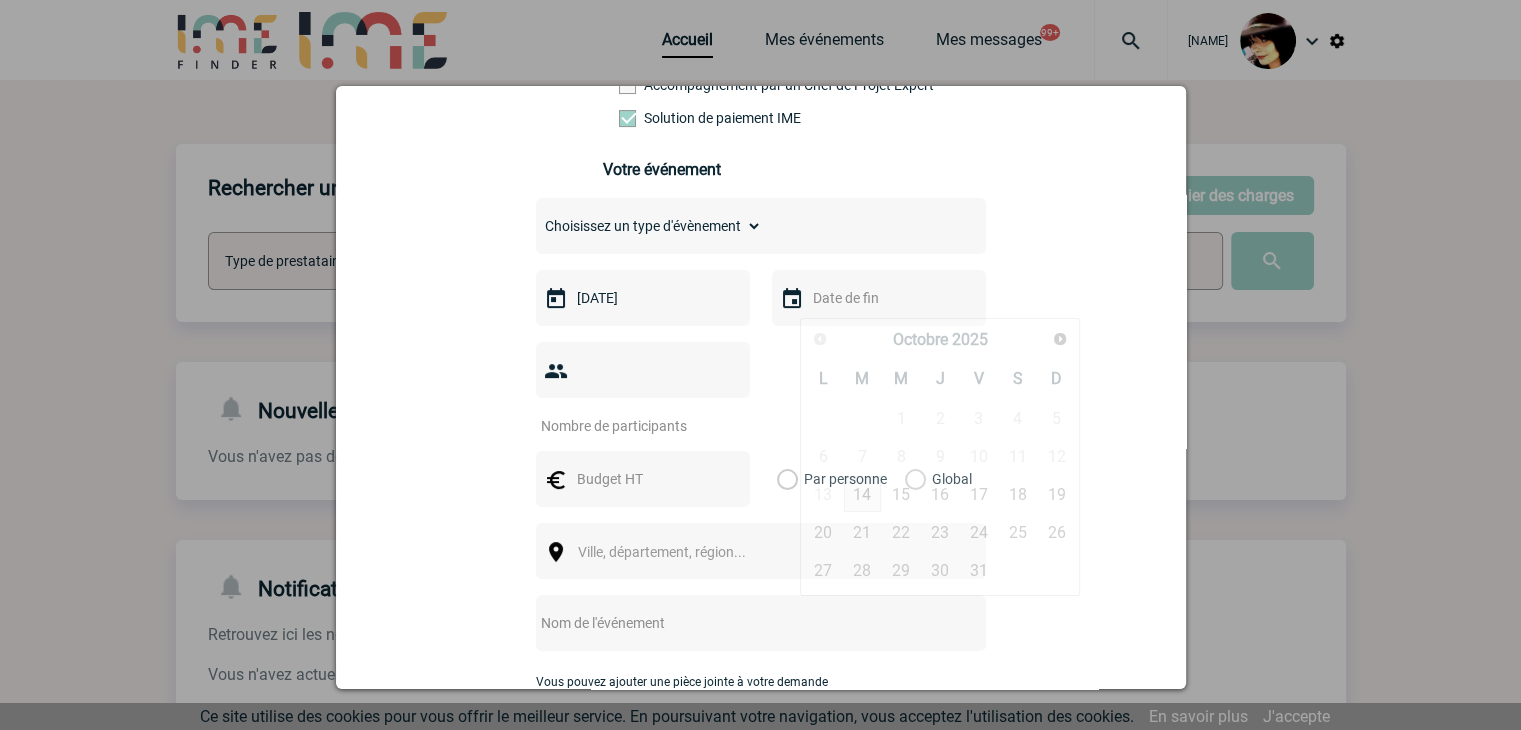 click at bounding box center [877, 298] 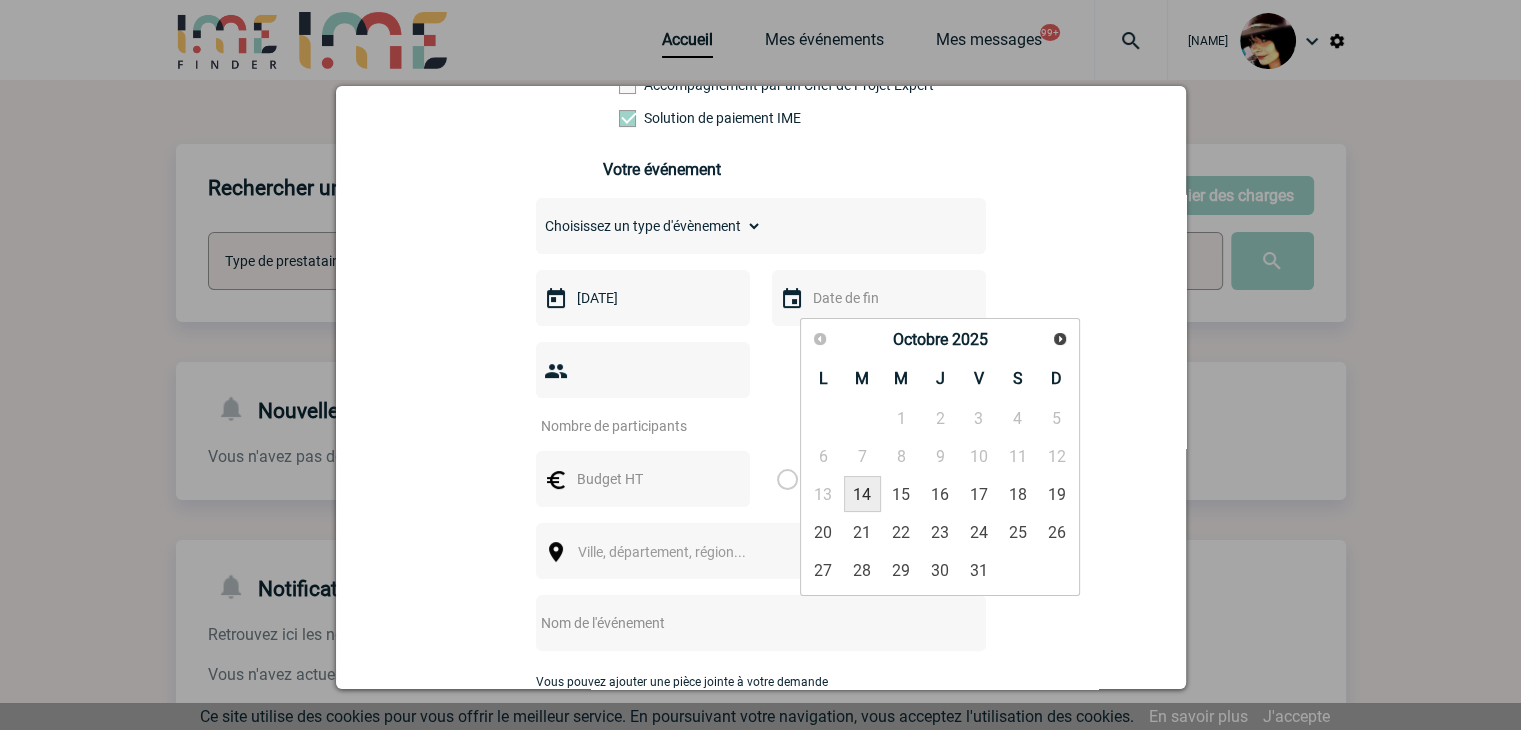 click on "14" at bounding box center [862, 494] 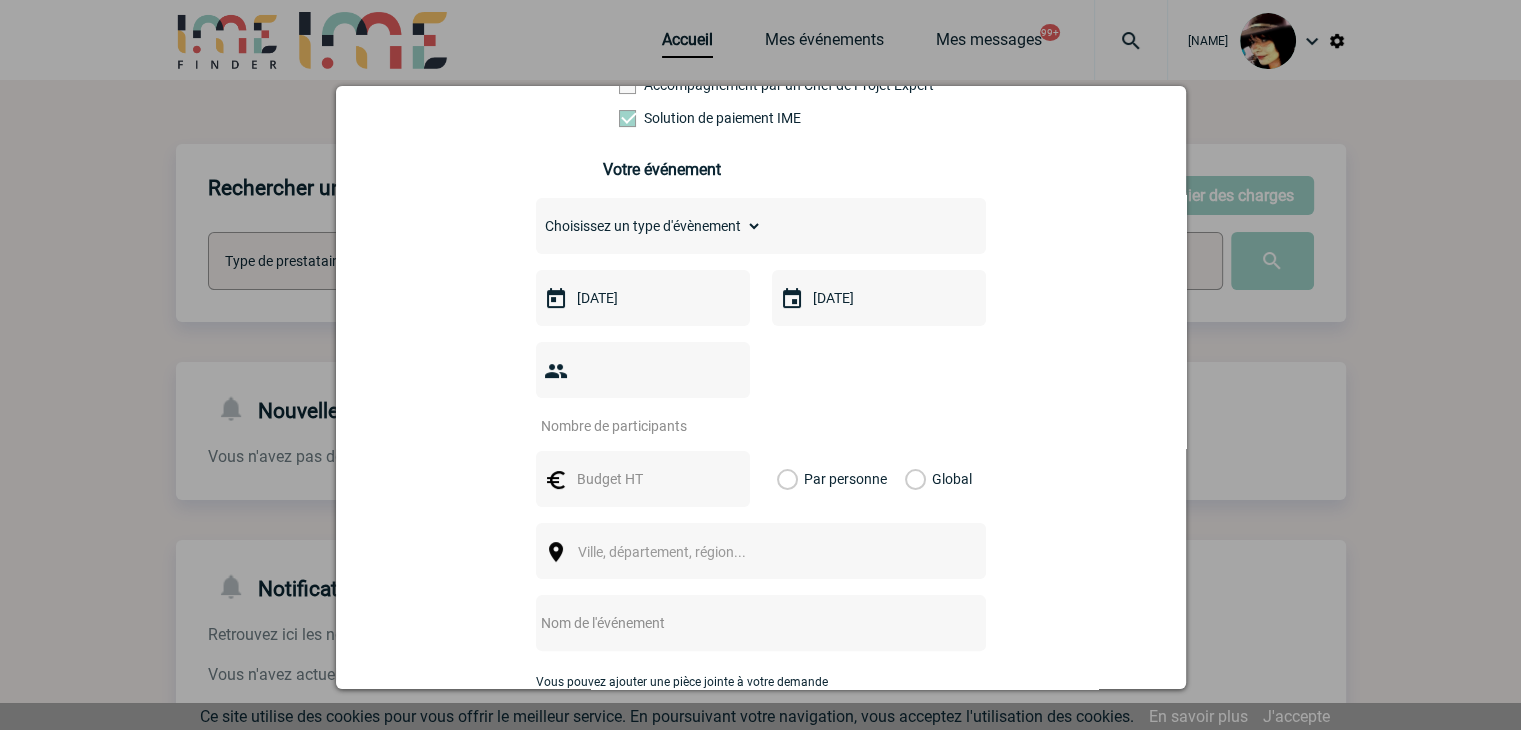 click on "Choisissez un type d'évènement
Séminaire avec nuitée Séminaire sans nuitée Repas de groupe Team Building & animation Prestation traiteur Divers" at bounding box center (649, 226) 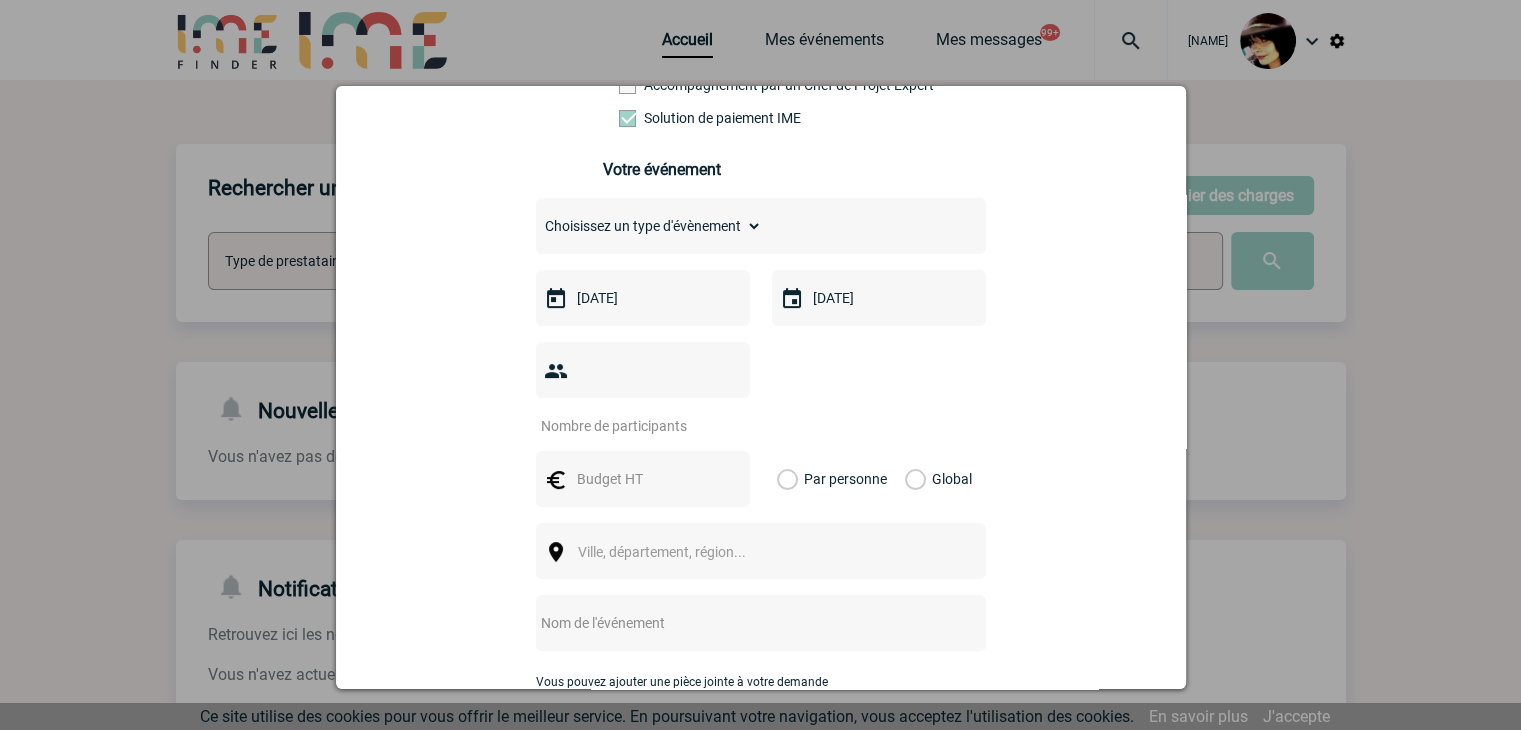 select on "2" 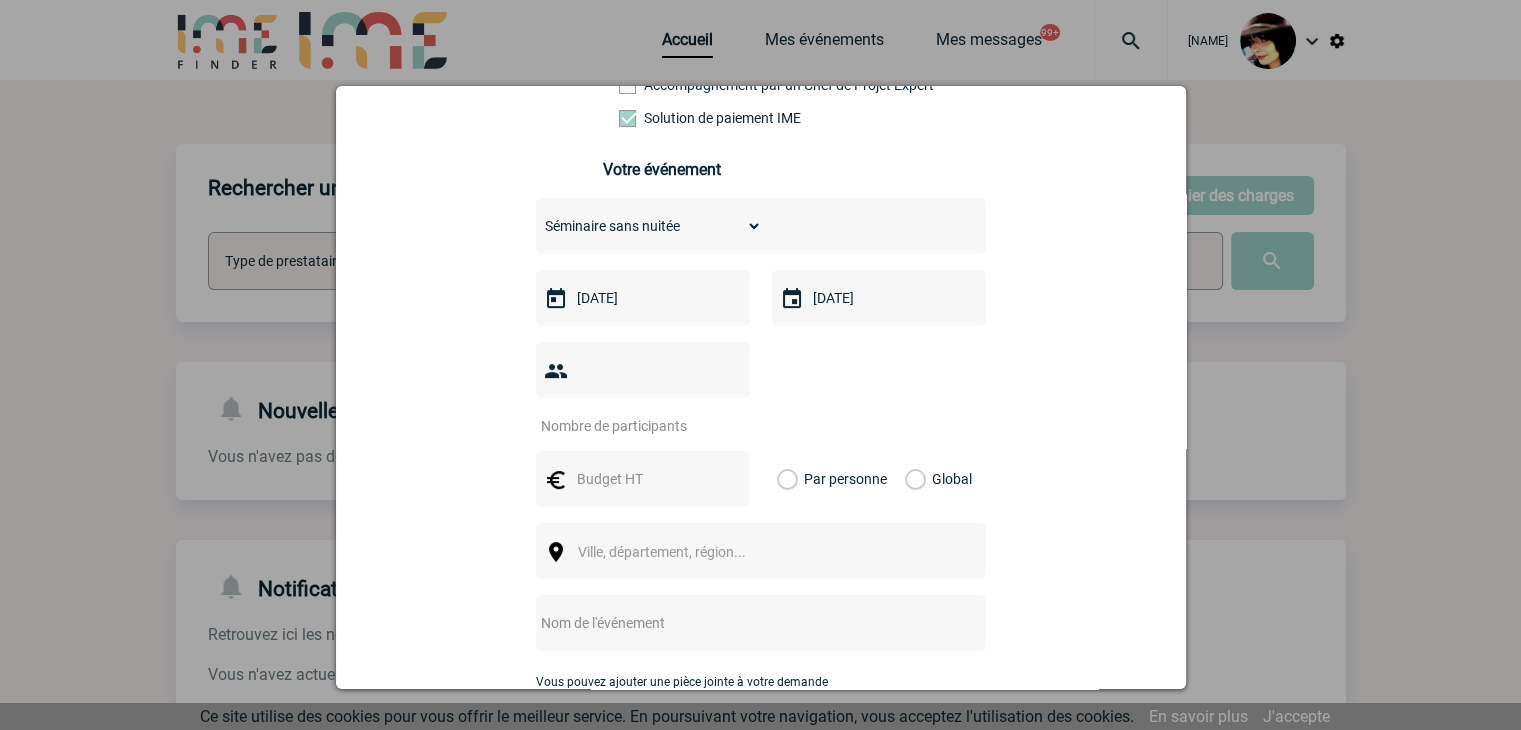 click on "Choisissez un type d'évènement
Séminaire avec nuitée Séminaire sans nuitée Repas de groupe Team Building & animation Prestation traiteur Divers" at bounding box center [649, 226] 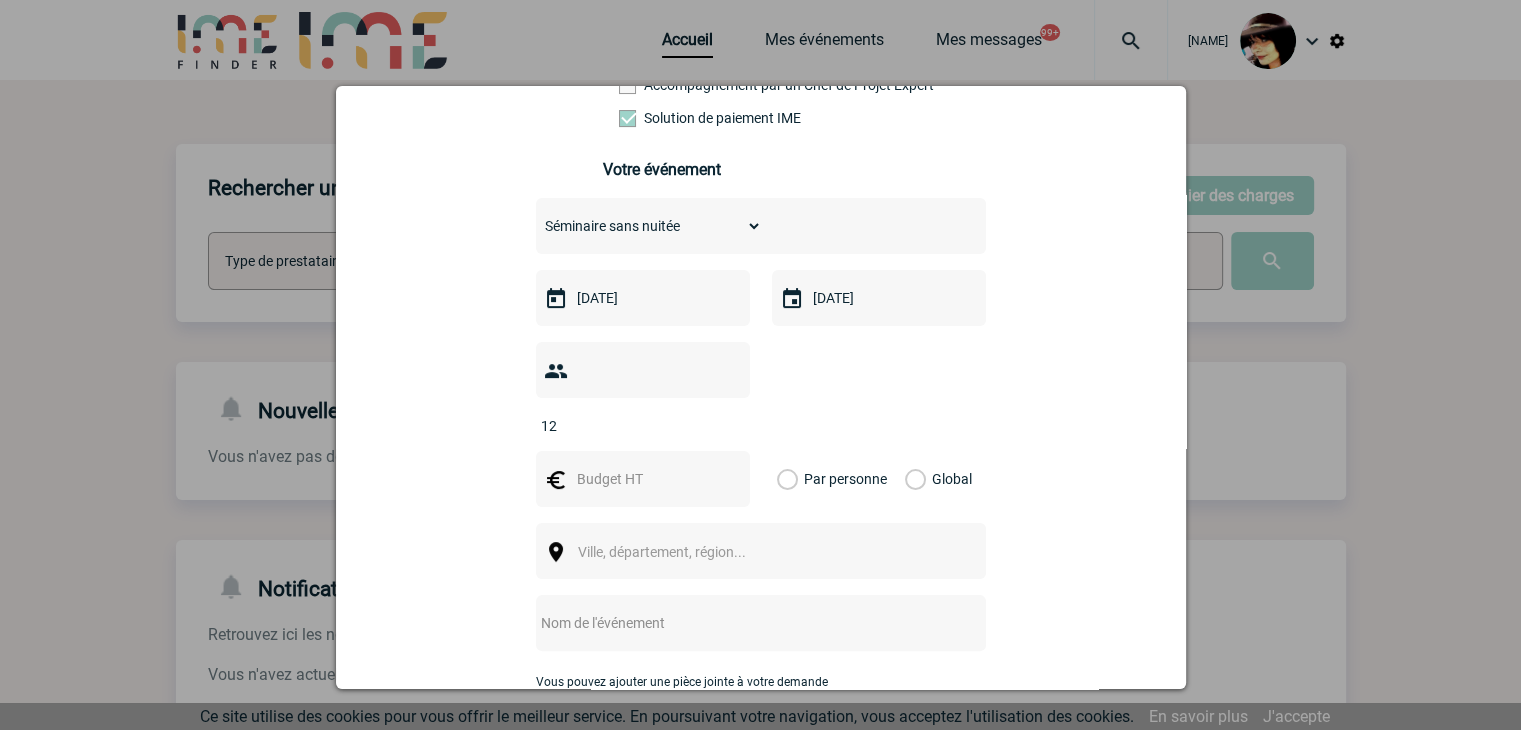 type on "12" 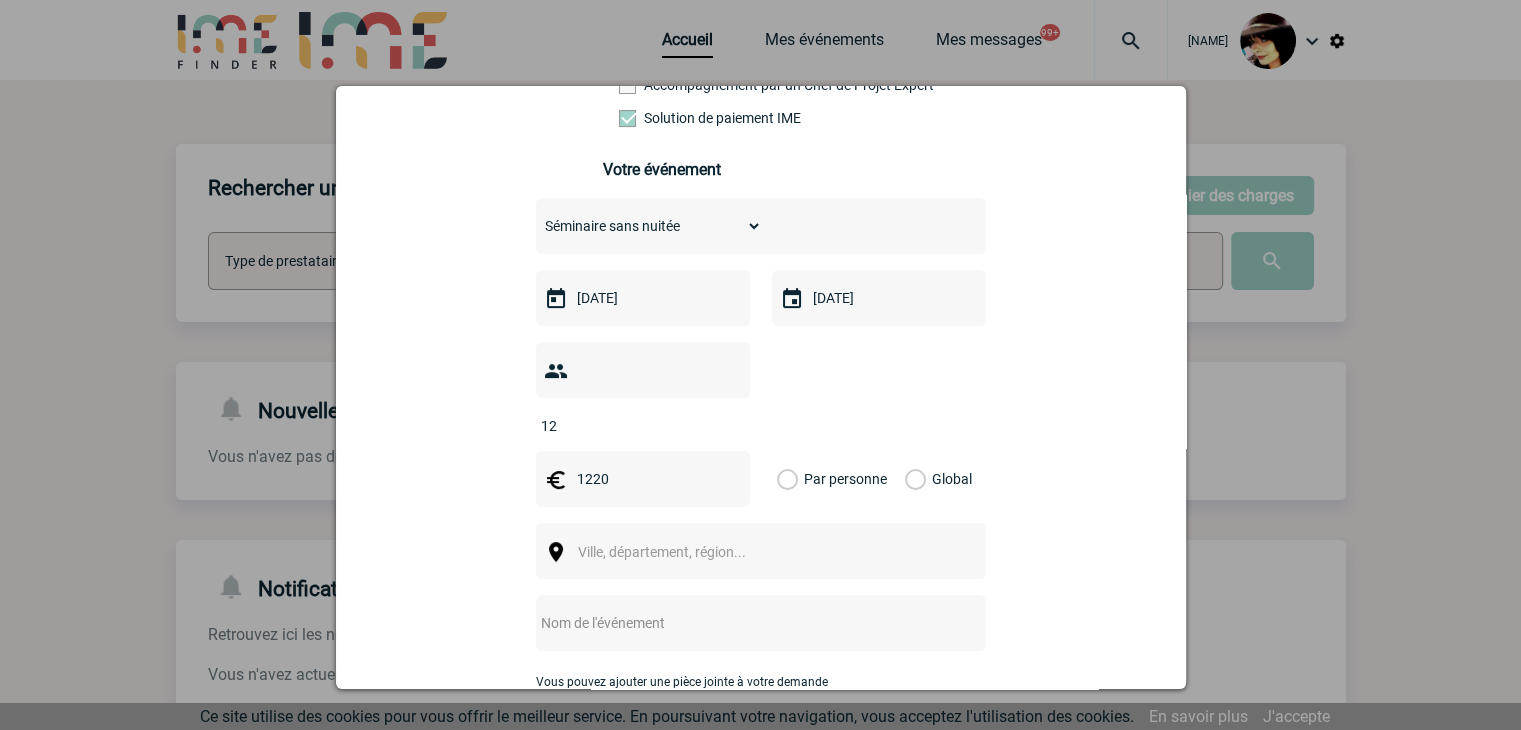 type on "1220" 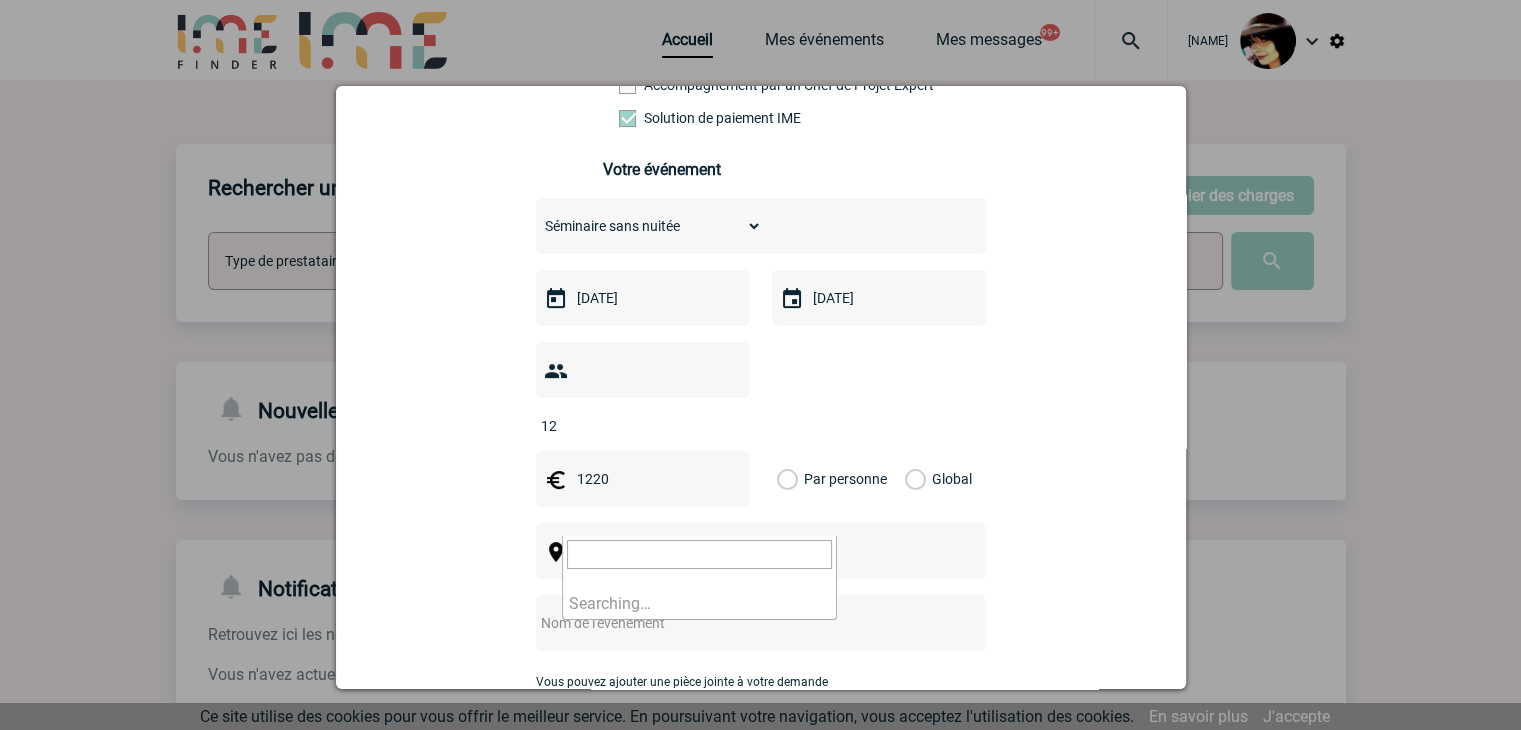 click on "Ville, département, région..." at bounding box center (662, 552) 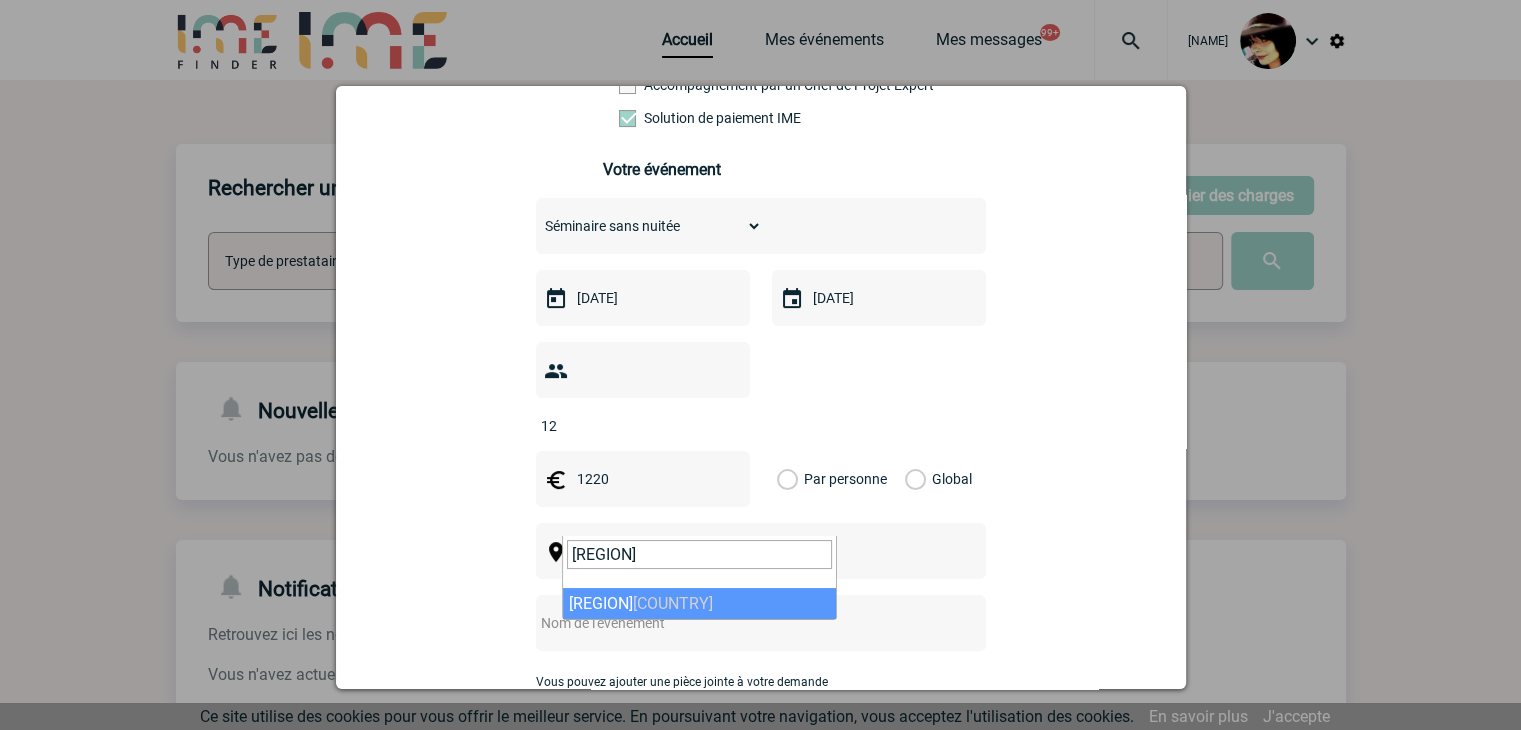 type on "rhone al" 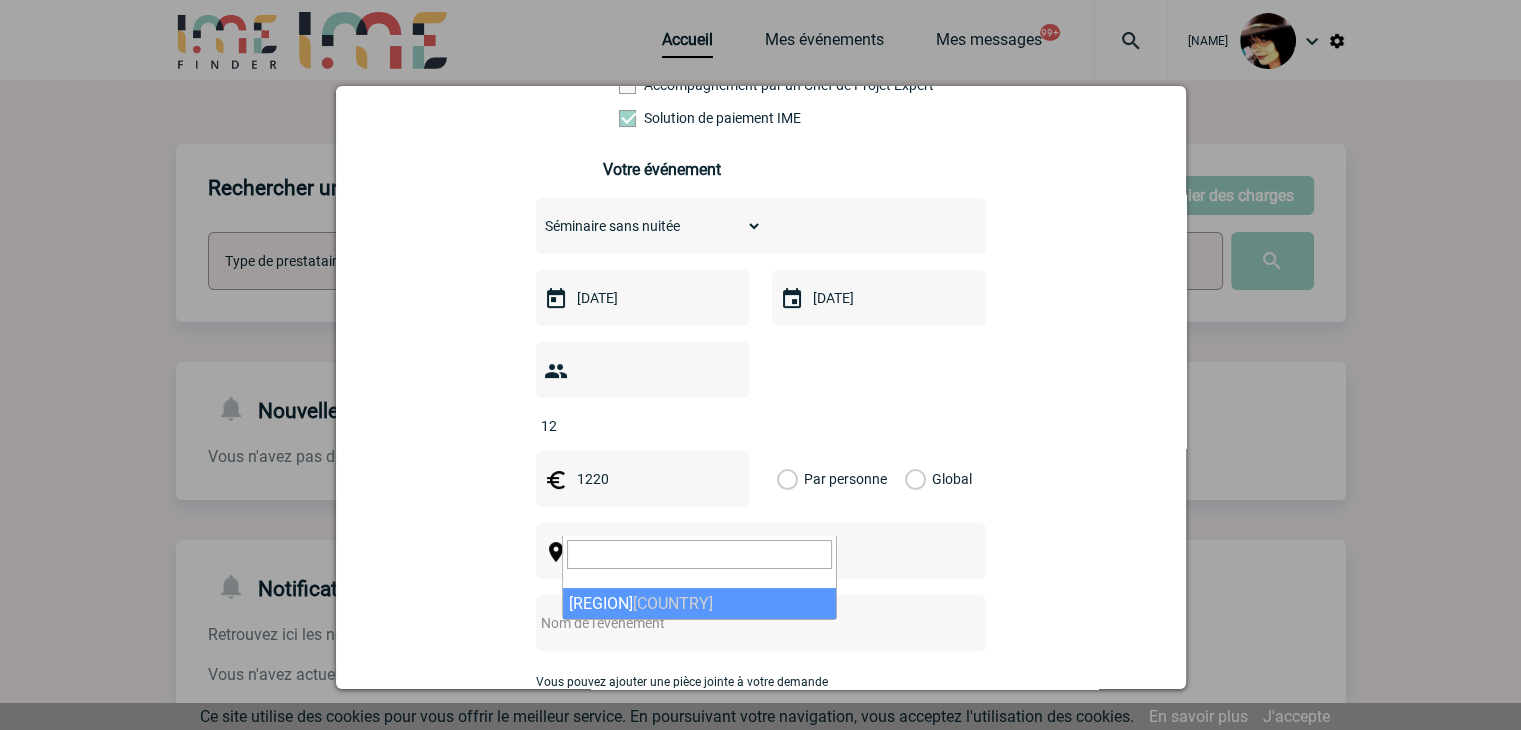 select on "32933" 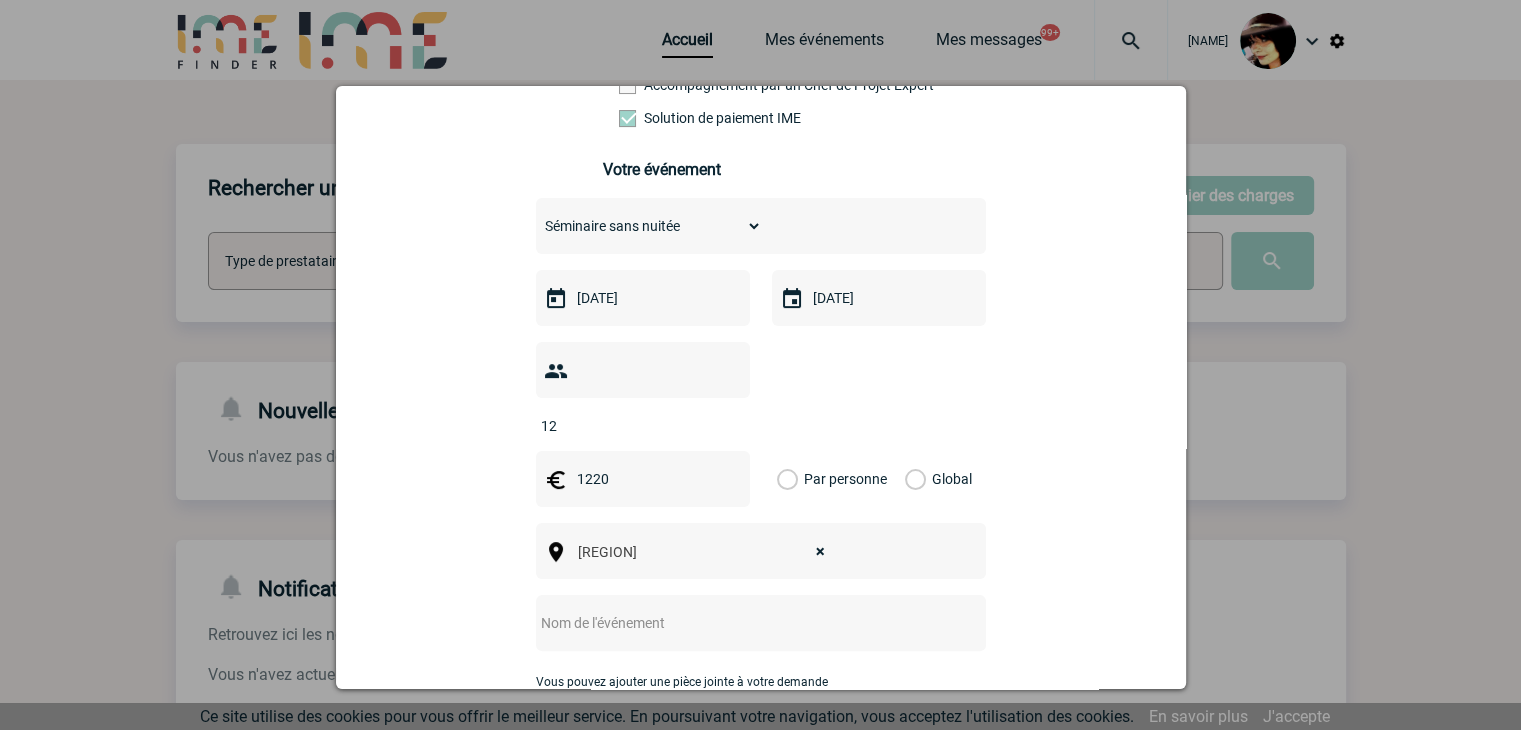 click on "Global" at bounding box center [911, 479] 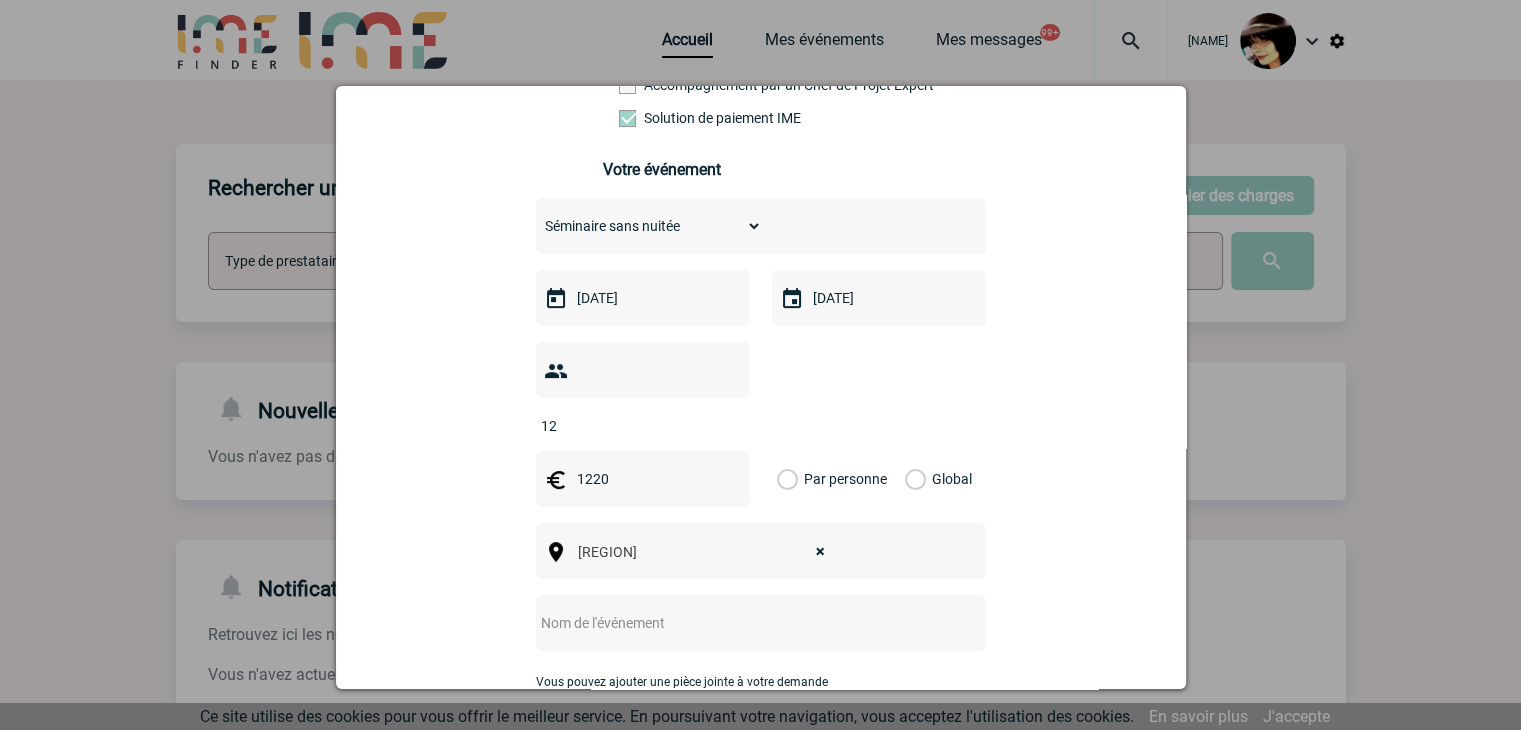 click on "Global" at bounding box center (0, 0) 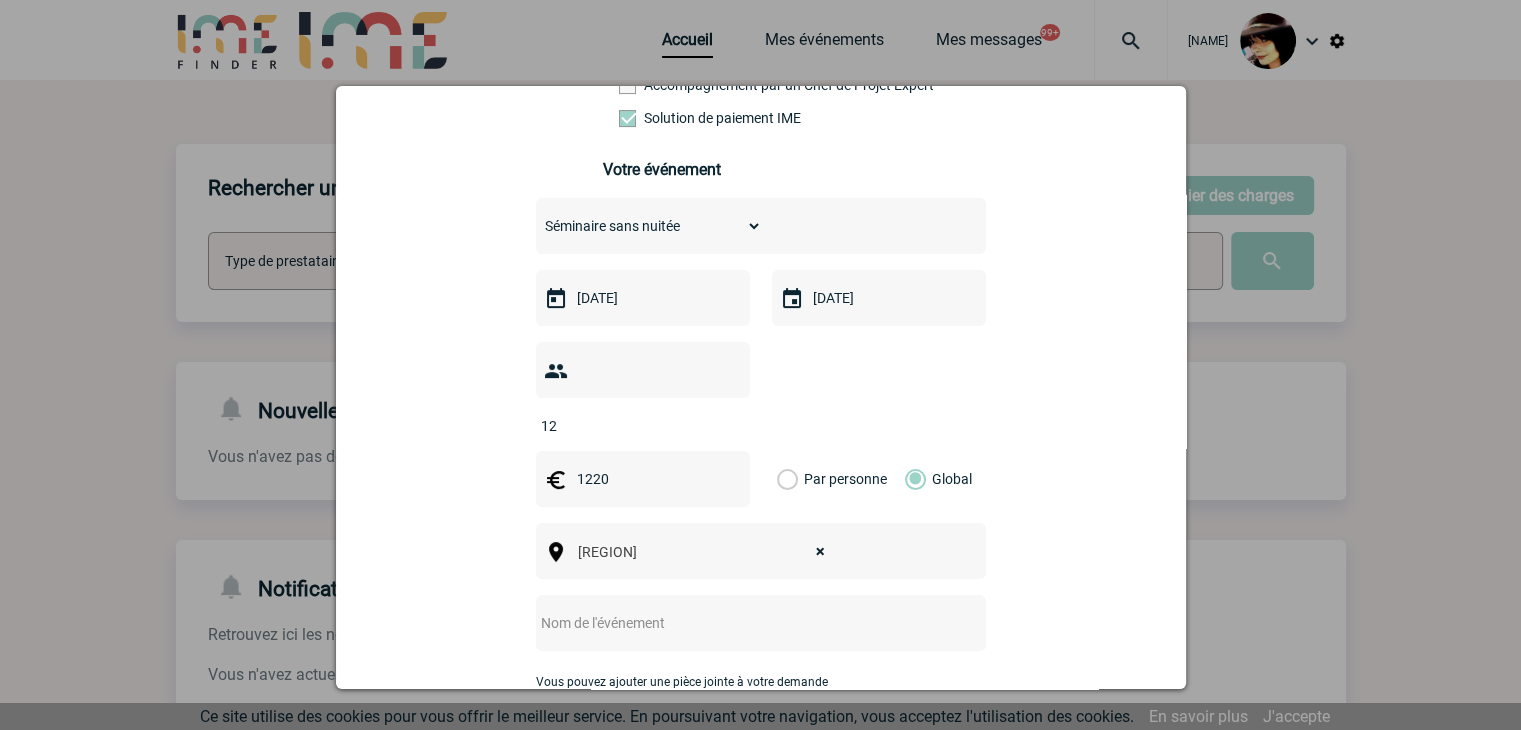 click at bounding box center [734, 623] 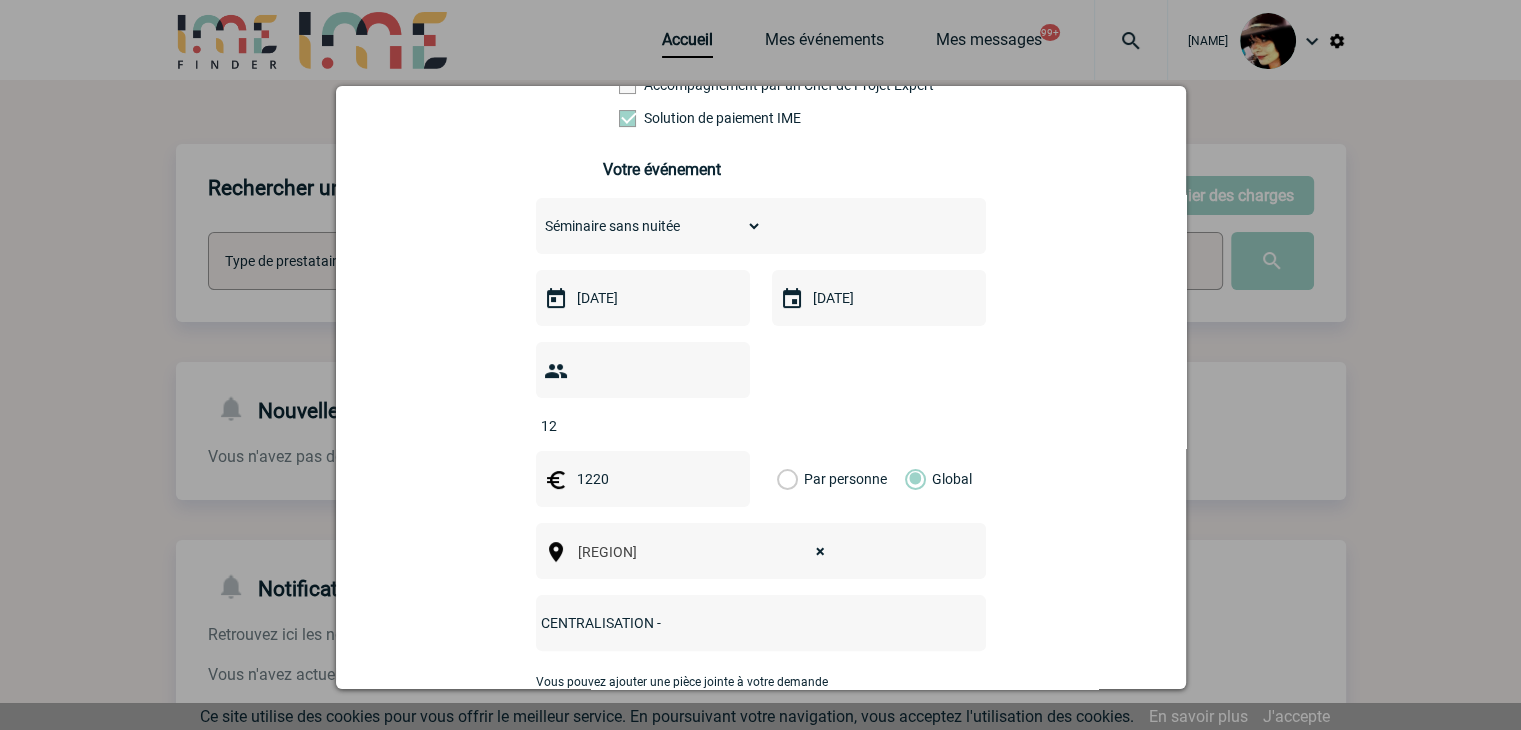 type on "CENTRALISATION -" 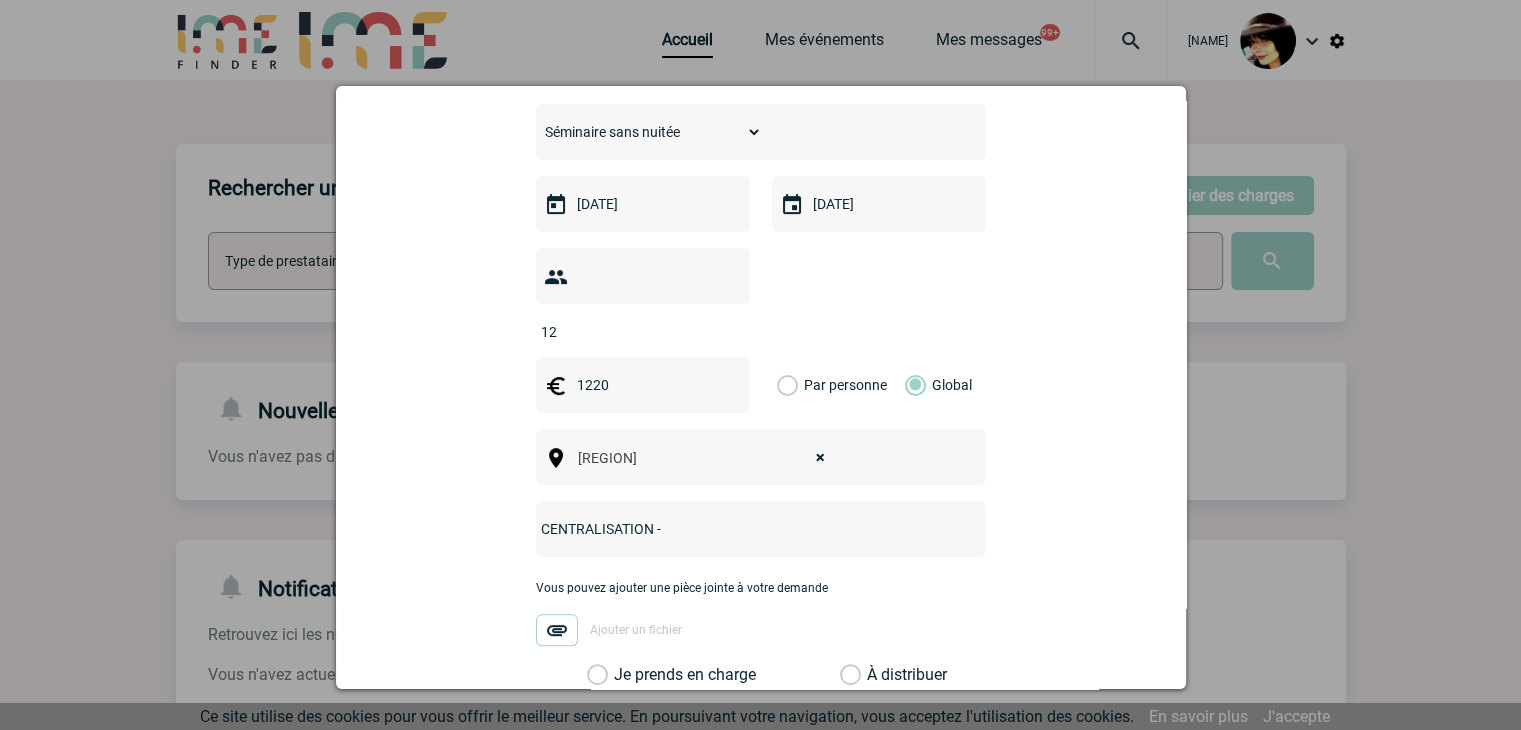 scroll, scrollTop: 752, scrollLeft: 0, axis: vertical 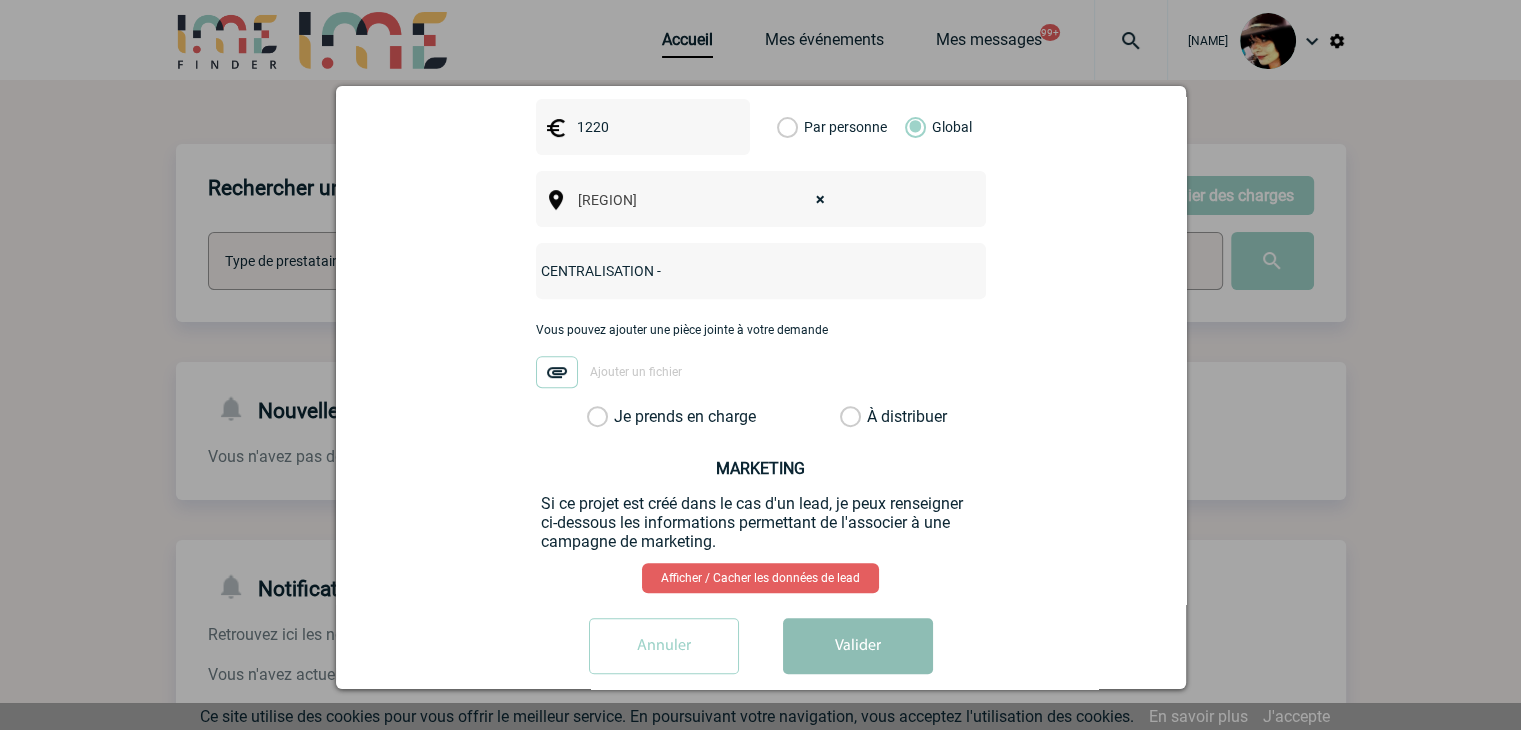 click on "Valider" at bounding box center (858, 646) 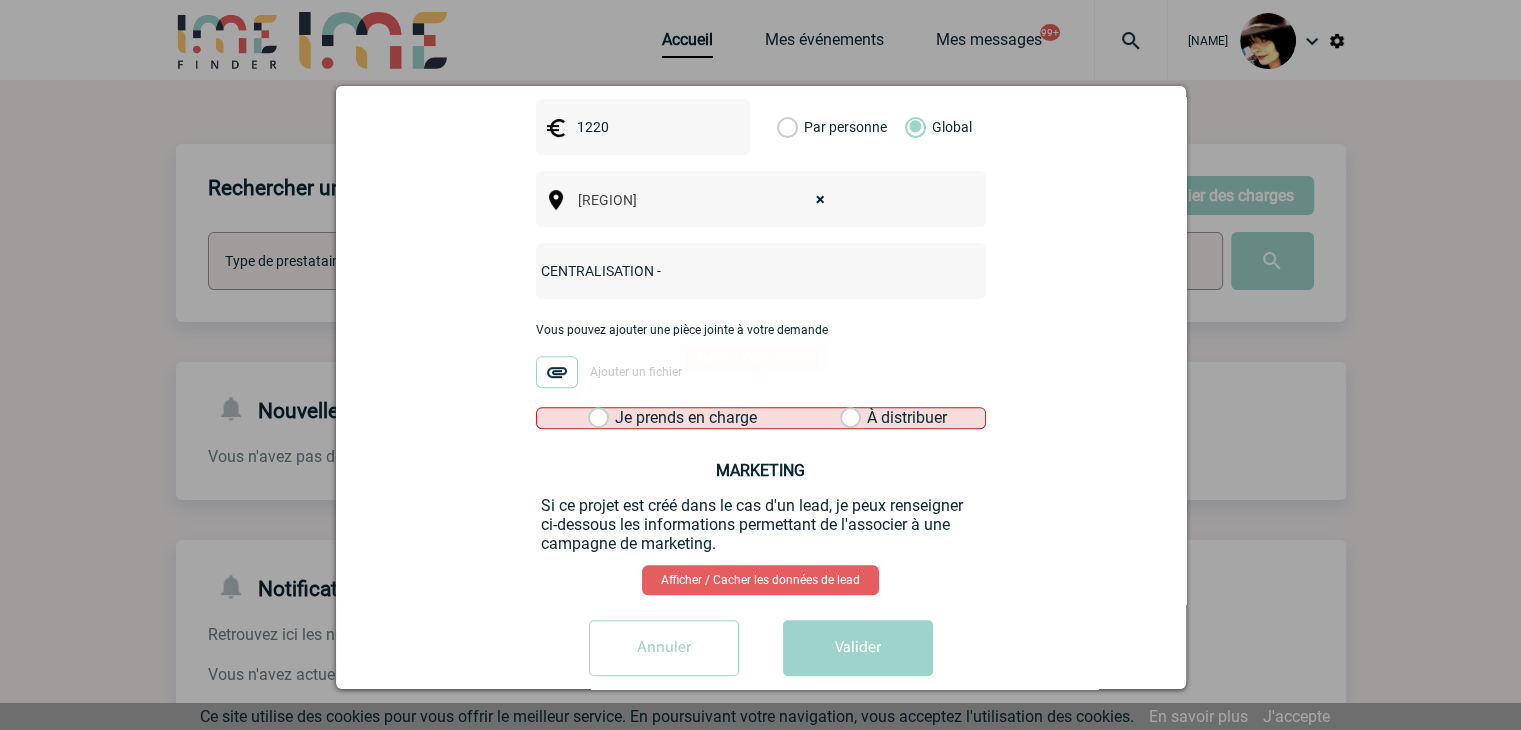 click on "À distribuer" at bounding box center (850, 418) 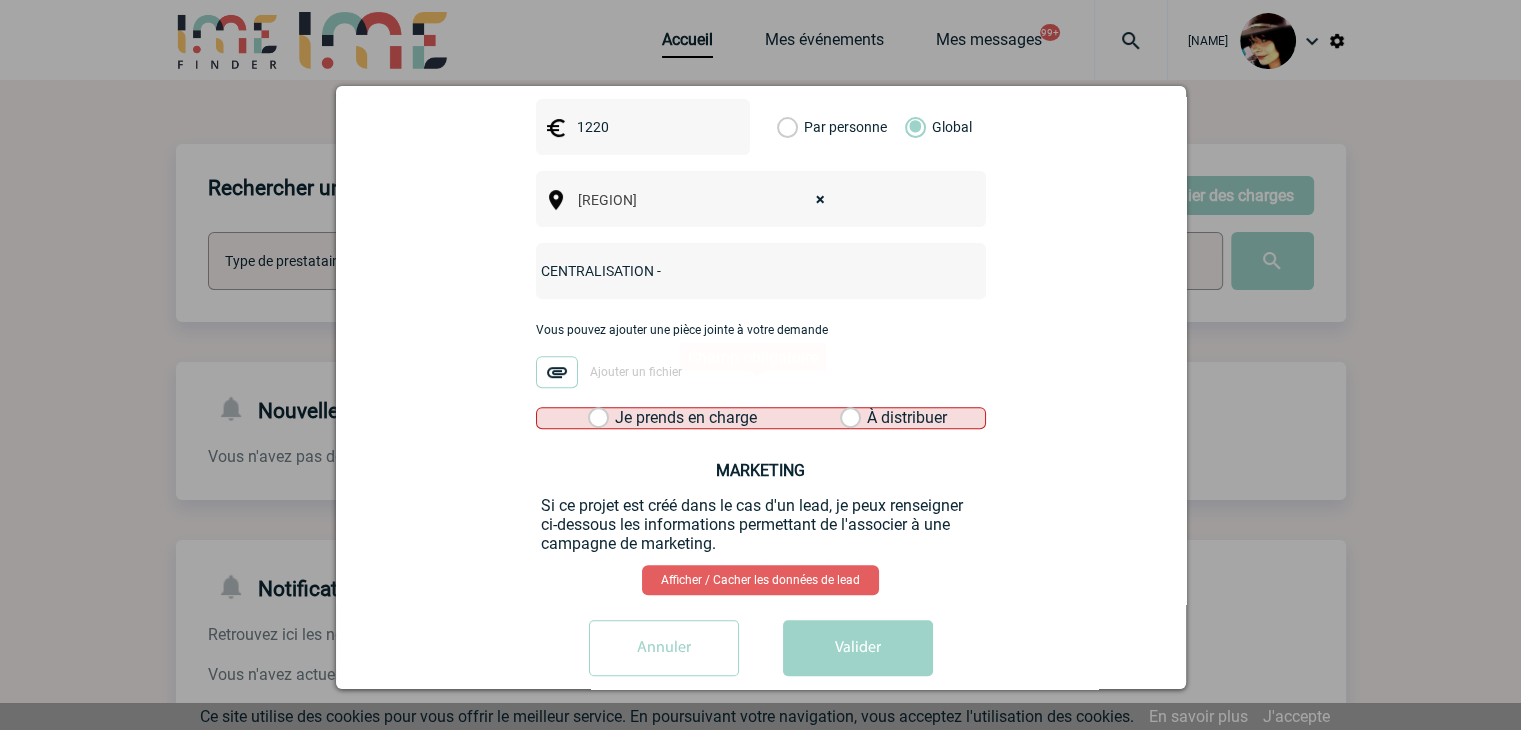 click on "À distribuer" at bounding box center [0, 0] 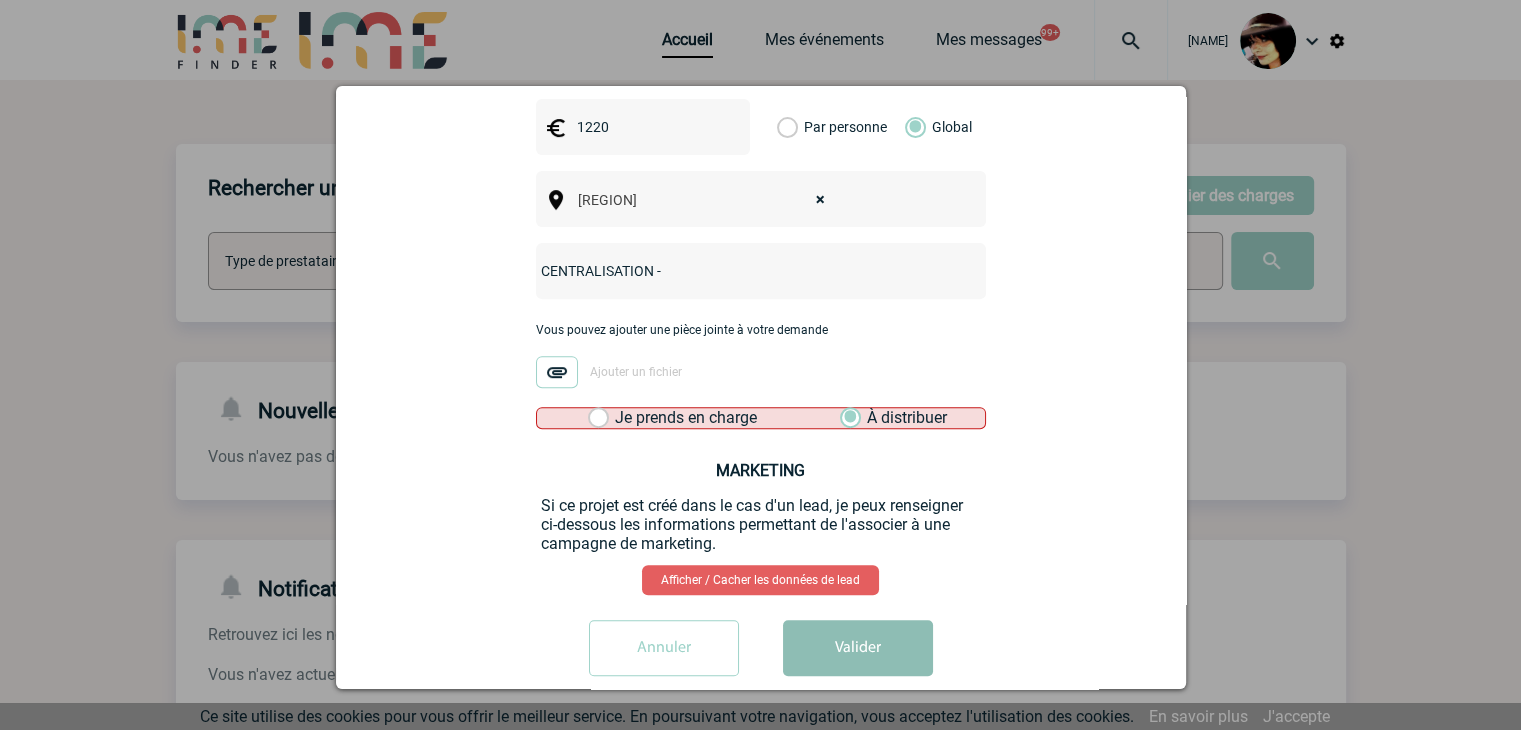 click on "Valider" at bounding box center (858, 648) 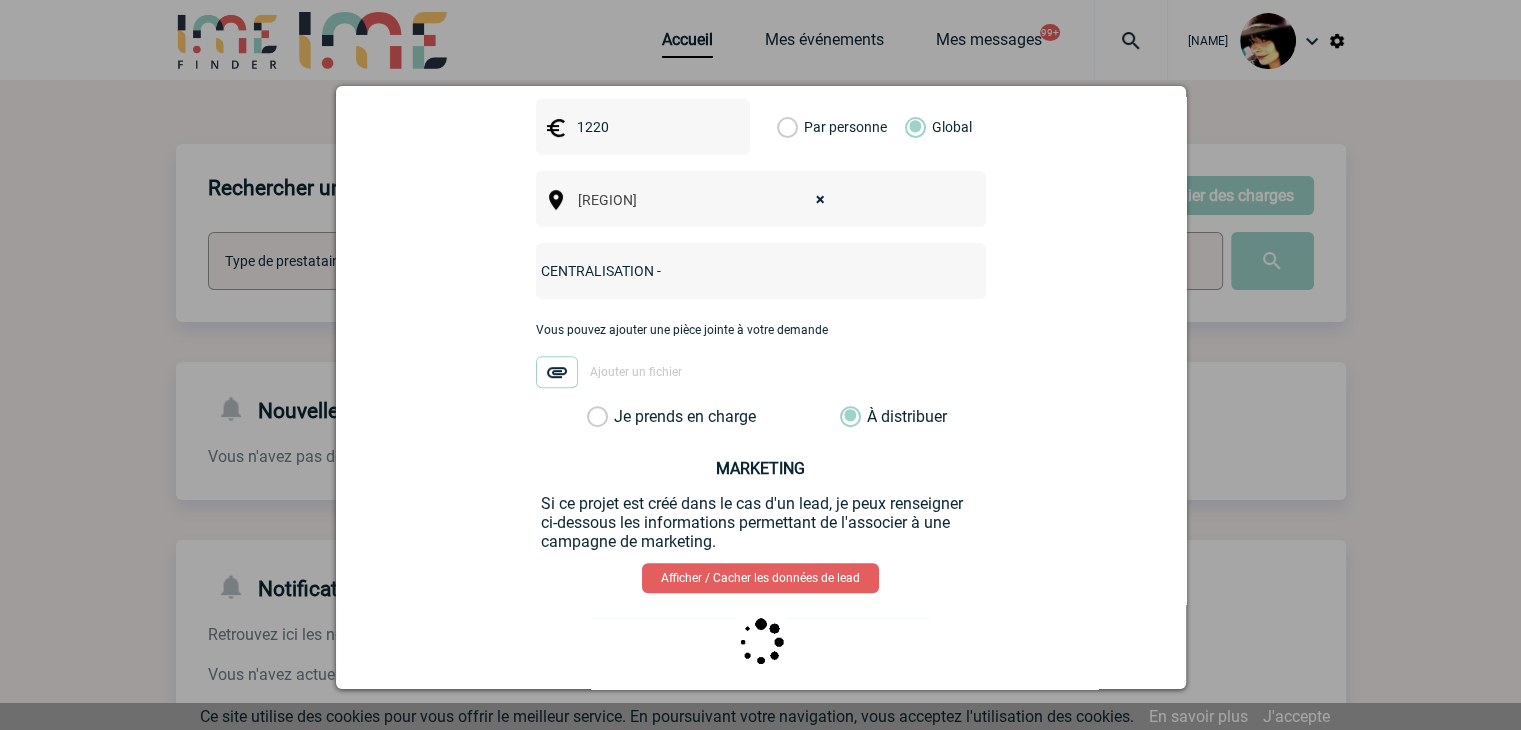 scroll, scrollTop: 0, scrollLeft: 0, axis: both 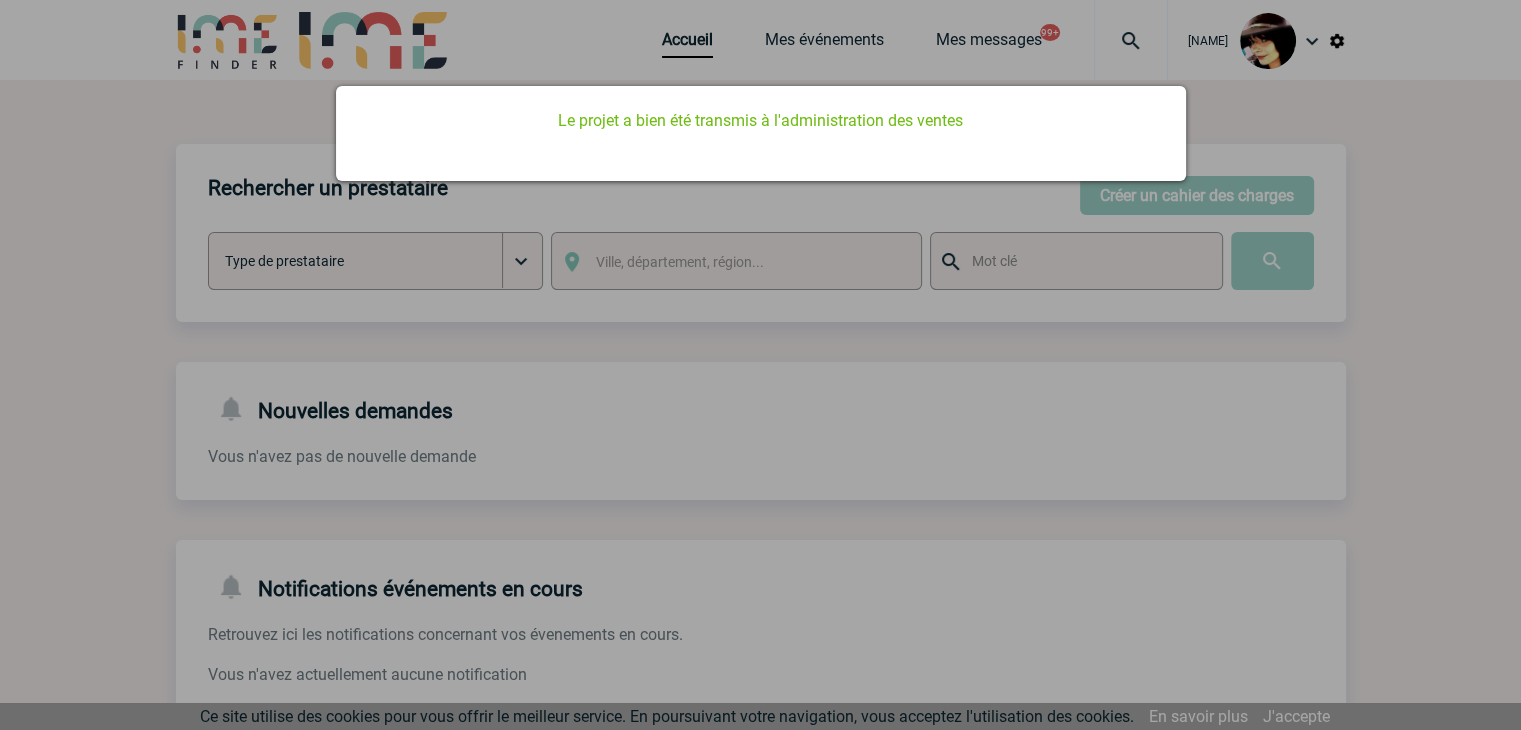 click at bounding box center [760, 365] 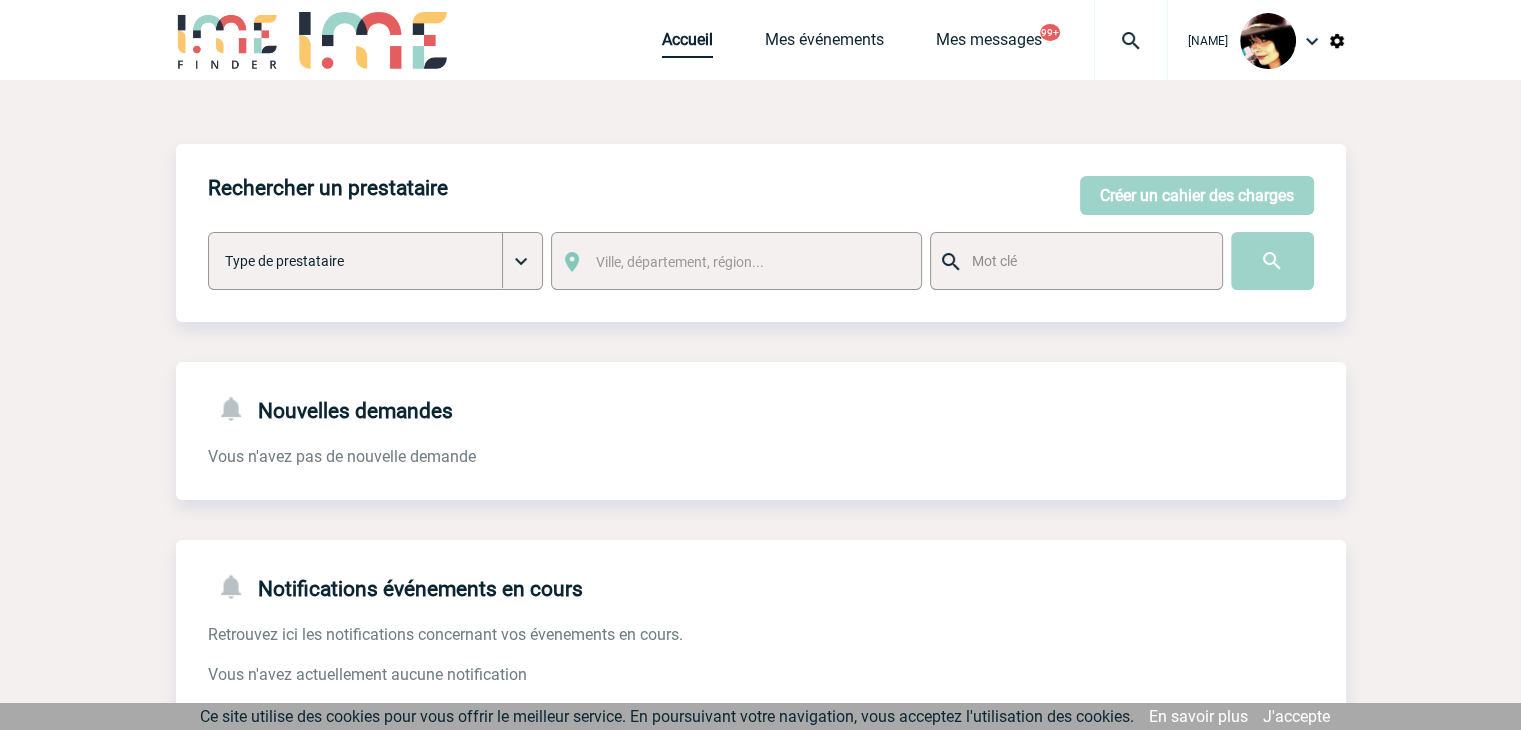 click on "Accueil" at bounding box center [687, 44] 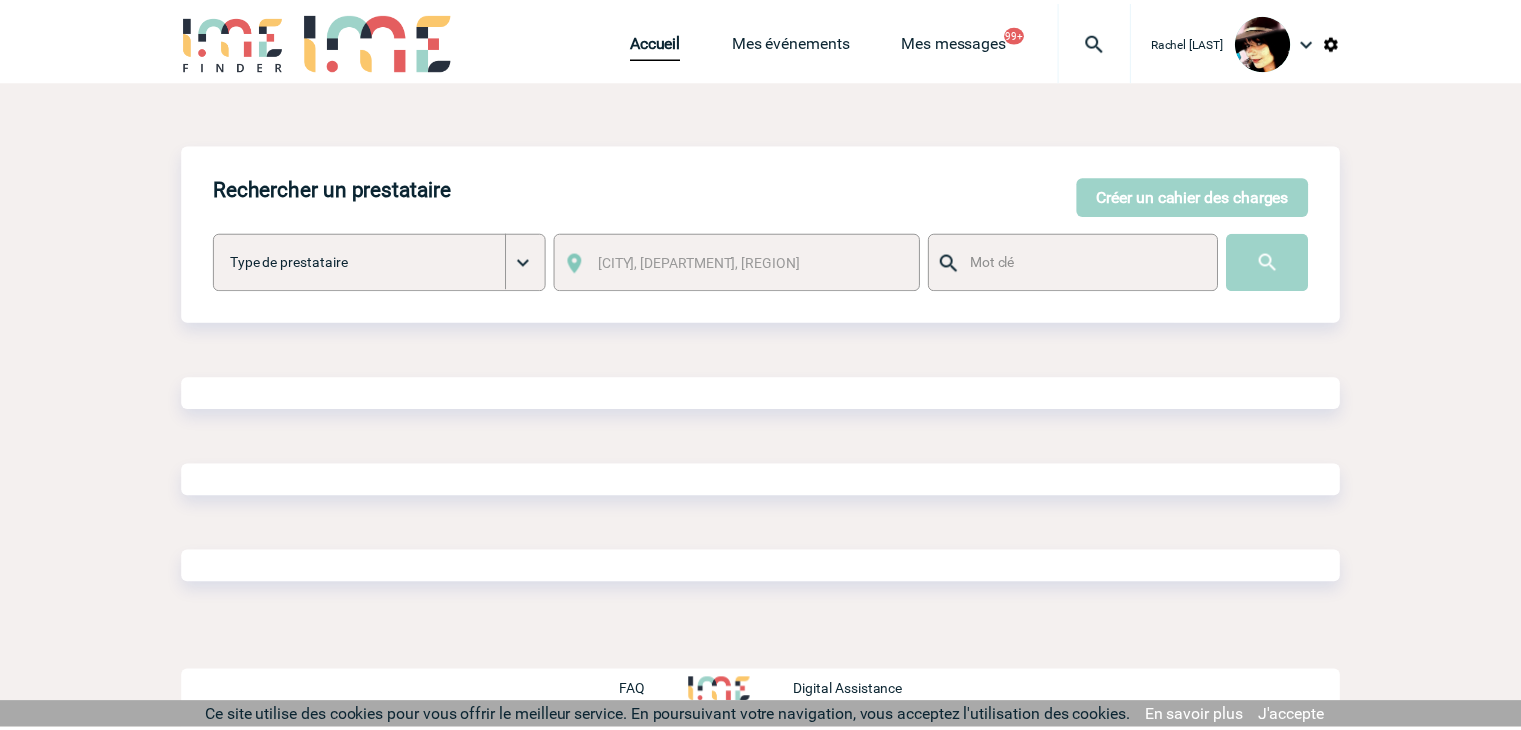 scroll, scrollTop: 0, scrollLeft: 0, axis: both 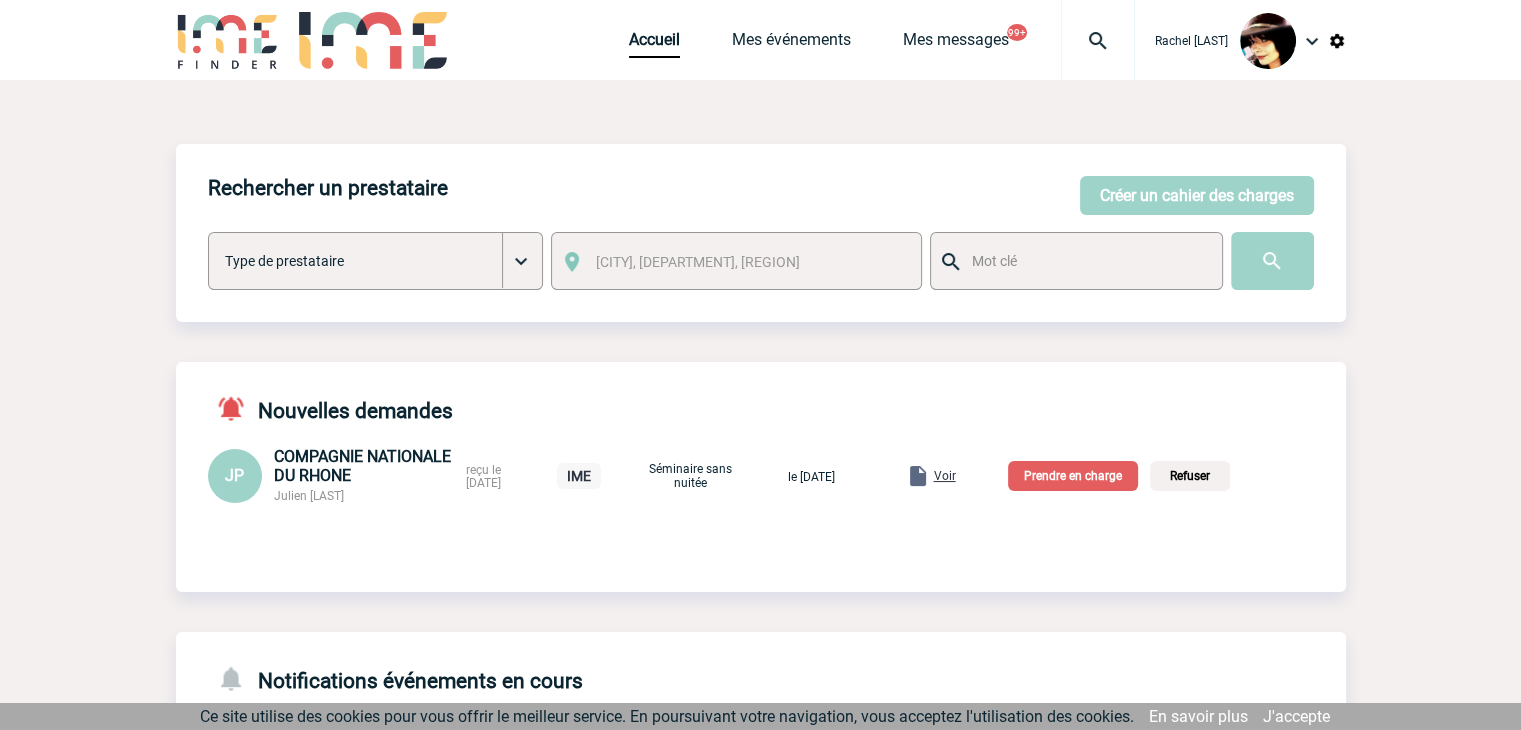 click on "Voir" at bounding box center (945, 476) 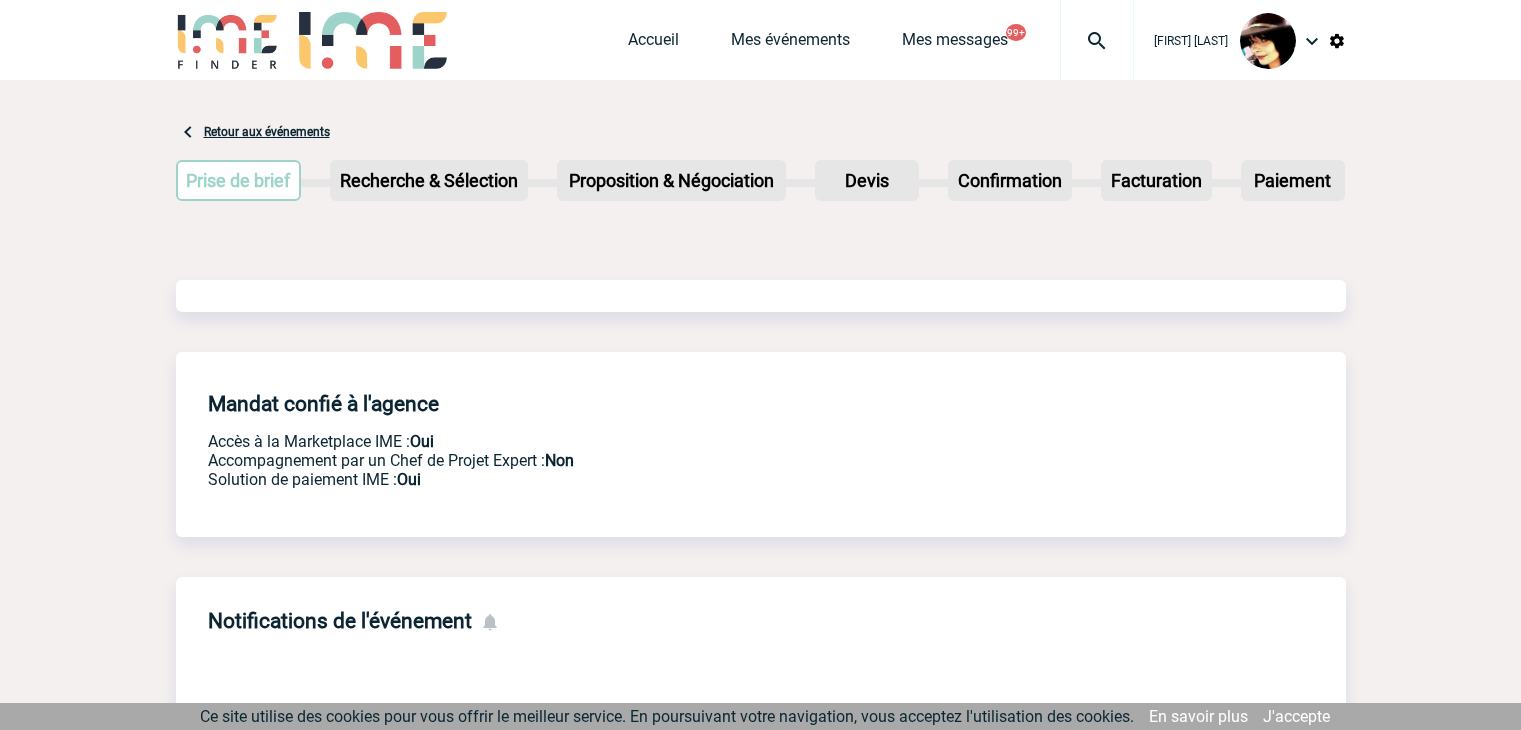 scroll, scrollTop: 0, scrollLeft: 0, axis: both 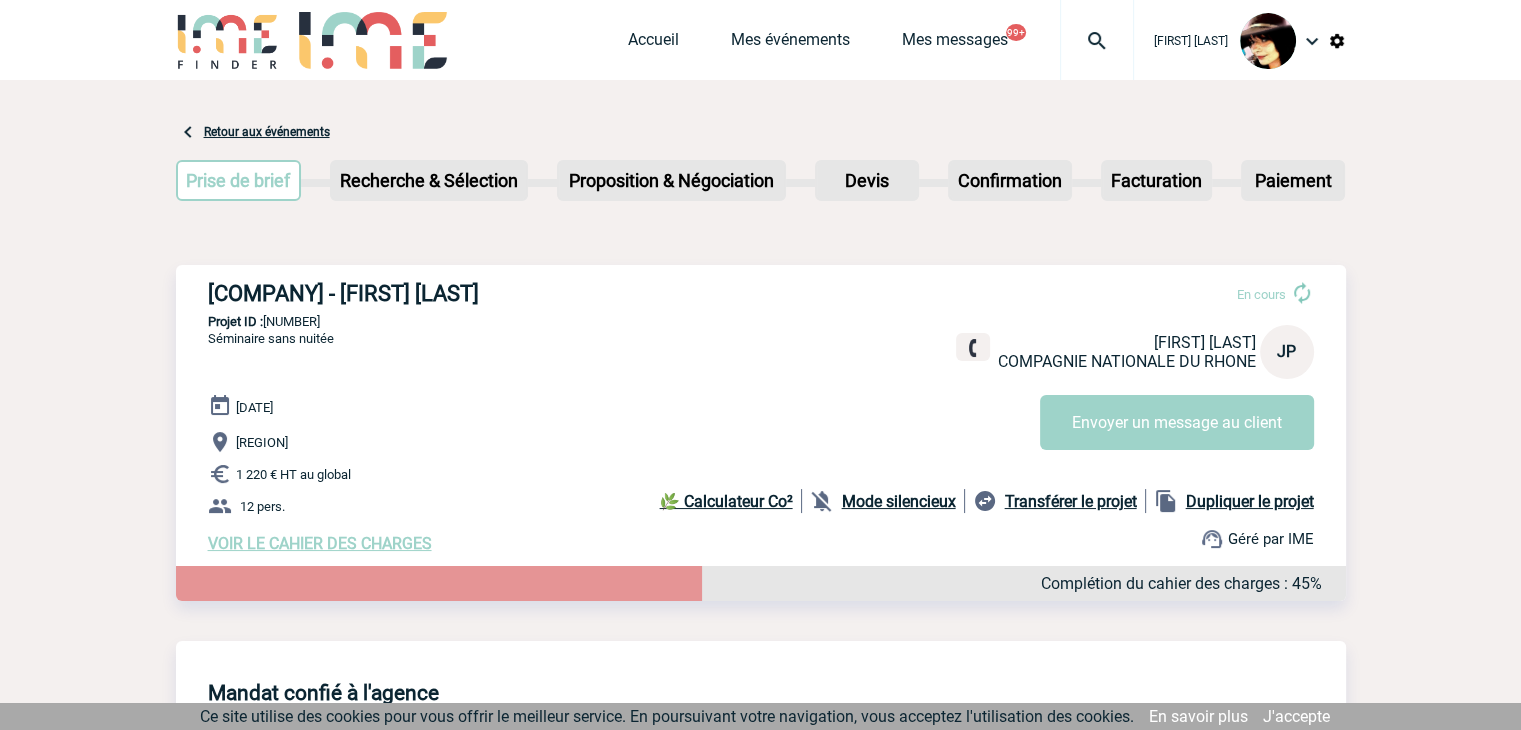 click on "Rachel SABOUREAU
Accueil
Mes événements
99+" at bounding box center [760, 1166] 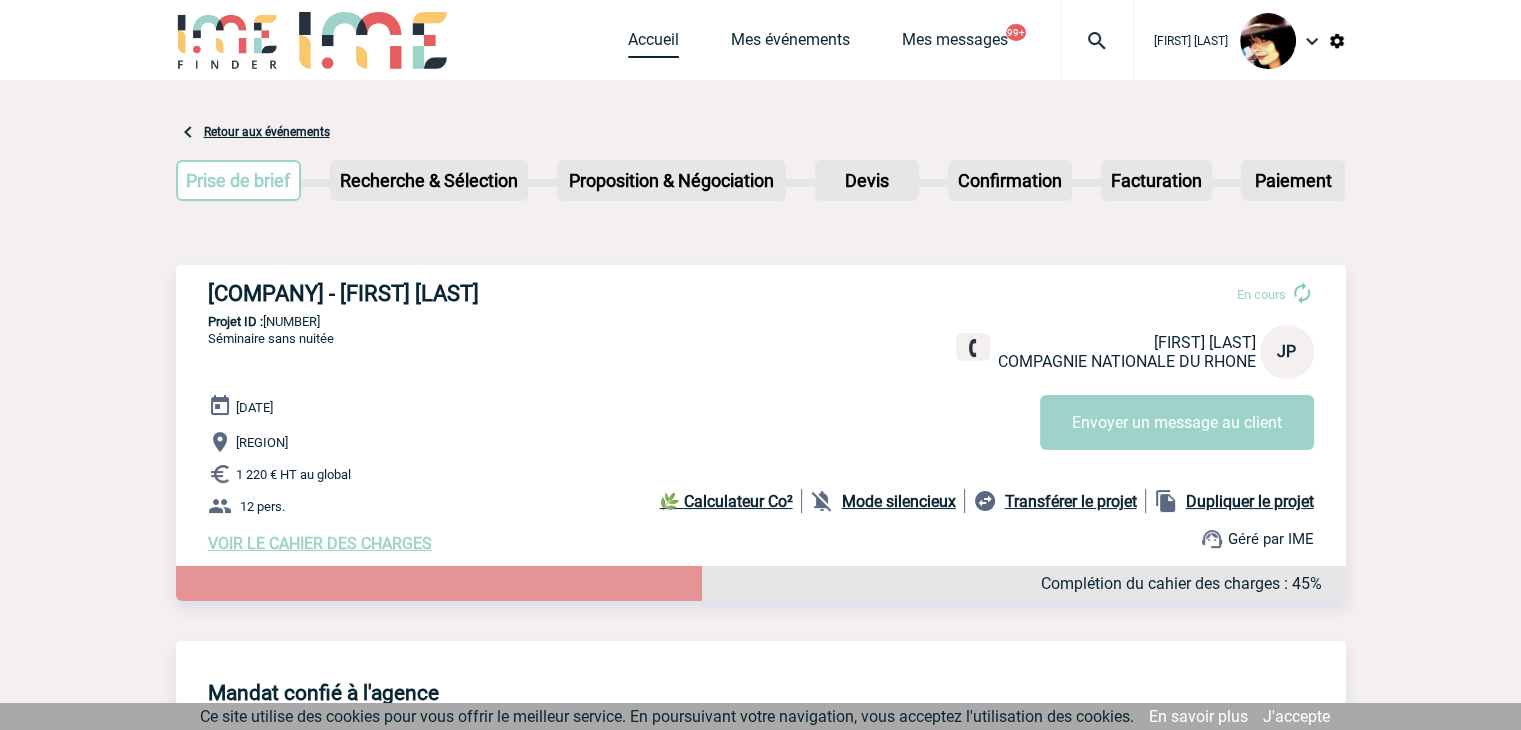 click on "Accueil" at bounding box center [653, 44] 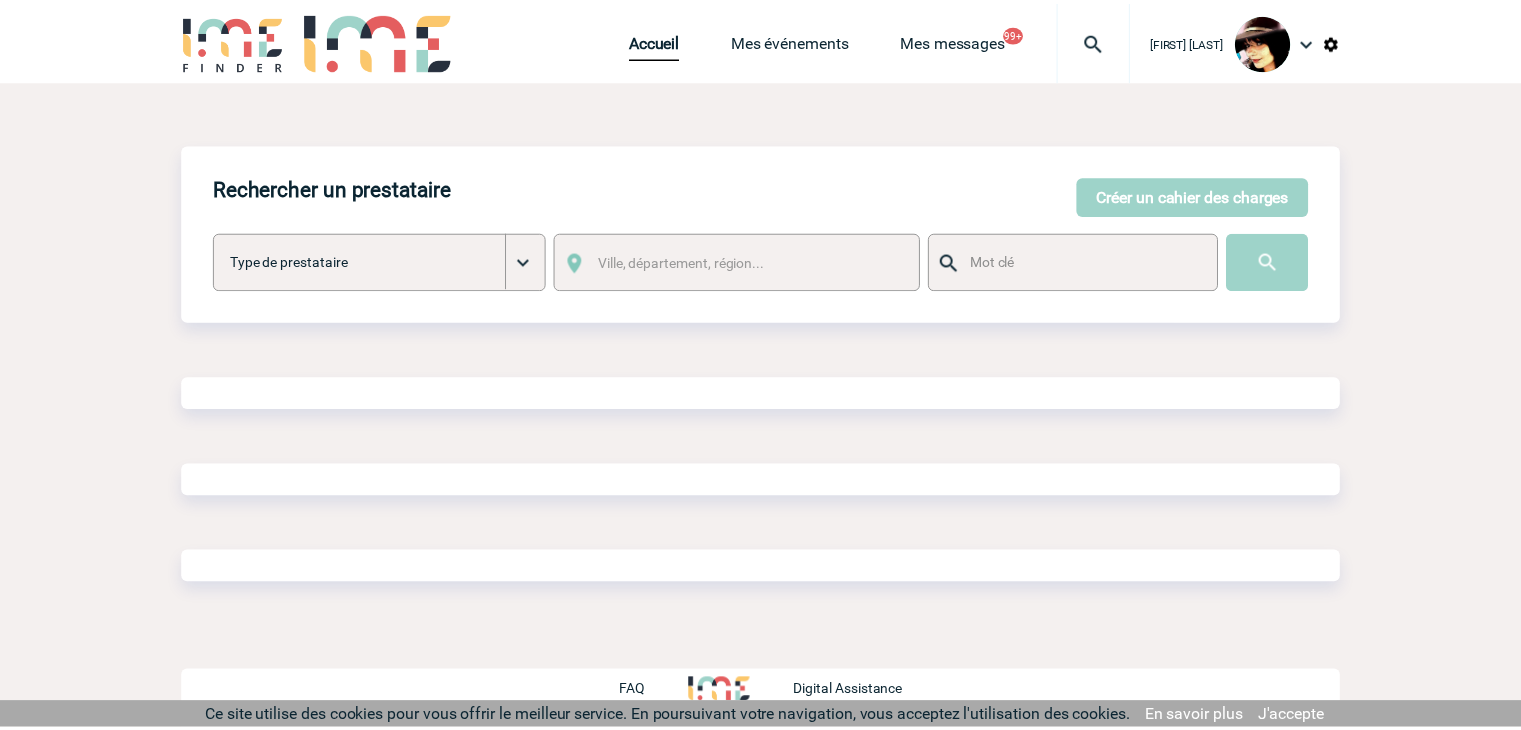scroll, scrollTop: 0, scrollLeft: 0, axis: both 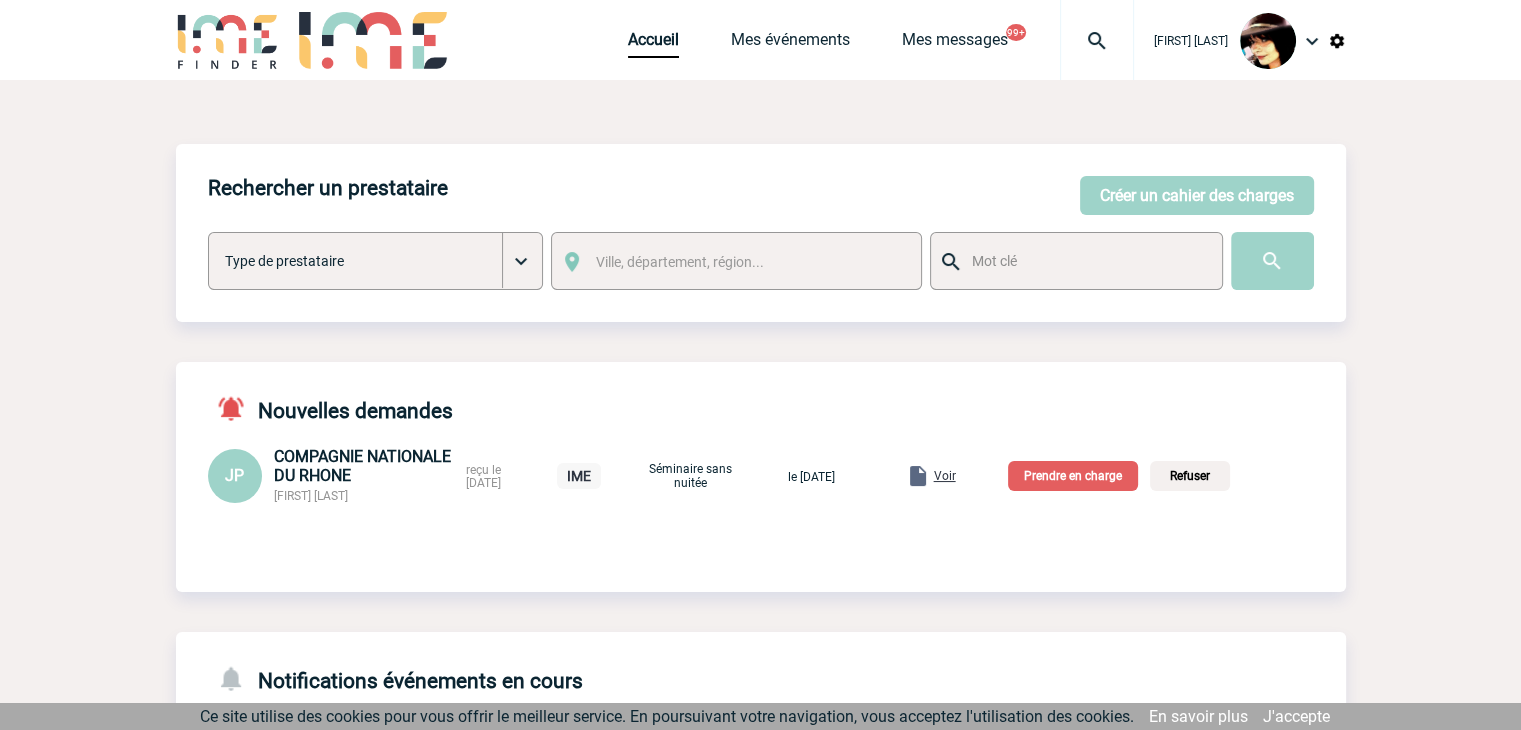 click on "Prendre en charge" at bounding box center (1073, 476) 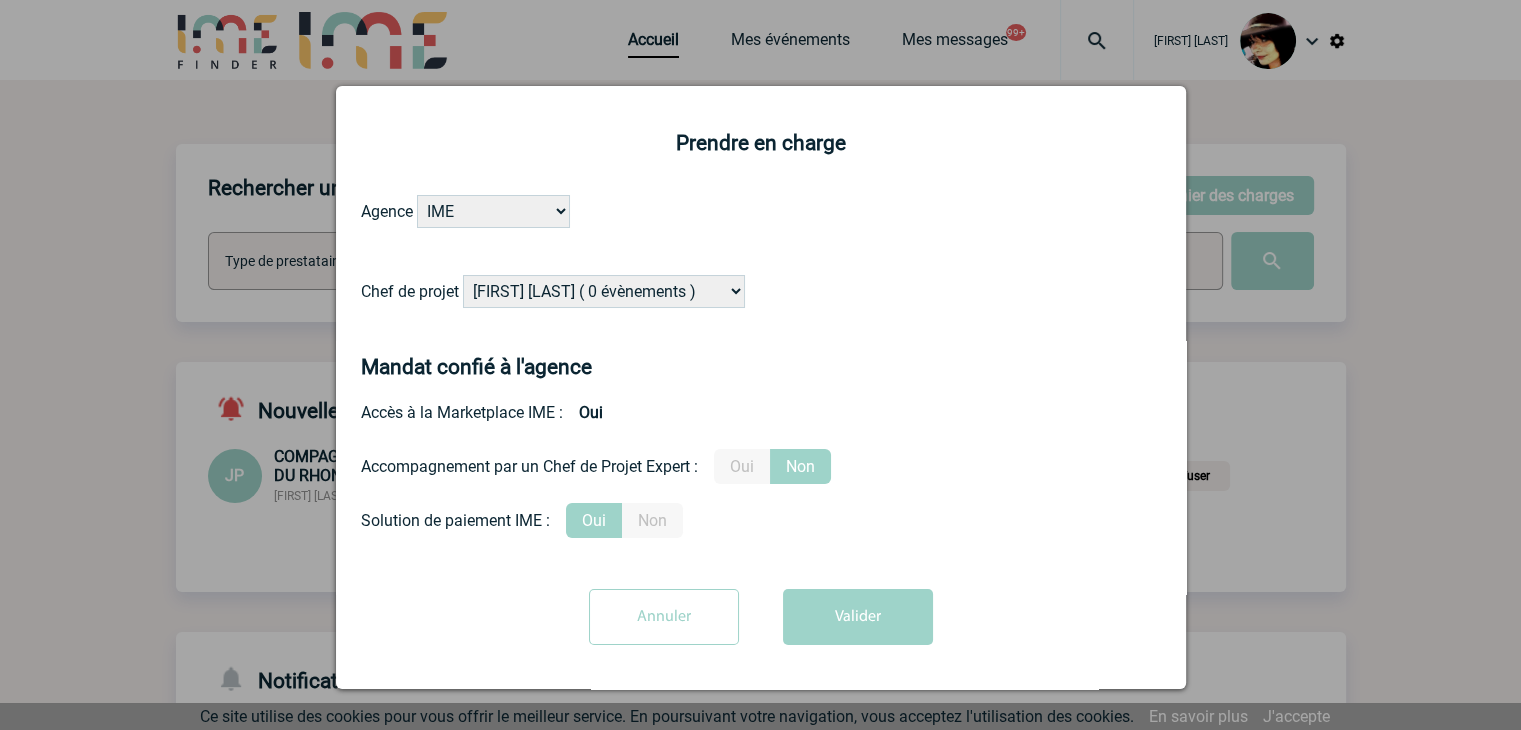 click on "[FIRST] [LAST] ( 0 évènements )
[FIRST] [LAST] ( 1196 évènements )
[FIRST] [LAST] ( 169 évènements )
[FIRST] [LAST] ( 0 évènements )
[FIRST] [LAST] ( 0 évènements )
[FIRST] [LAST] ( 1046 évènements )
[FIRST] [LAST] ( 1005 évènements )
[FIRST] [LAST] ( 0 évènements )
[FIRST] [LAST] ( 14 évènements )
[FIRST] [LAST] ( 5 évènements )
[FIRST] [LAST] ( 0 évènements )" at bounding box center (604, 291) 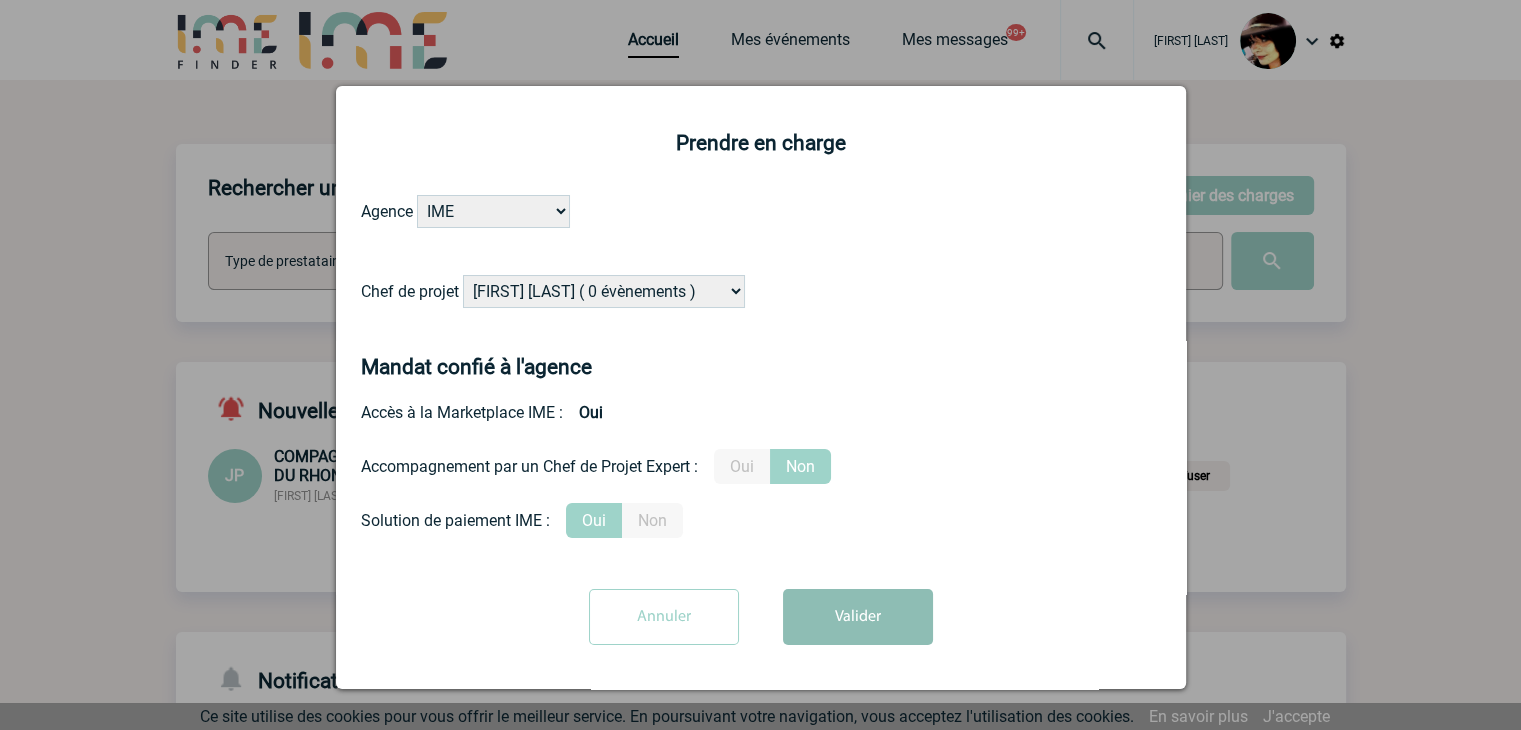 click on "Valider" at bounding box center (858, 617) 